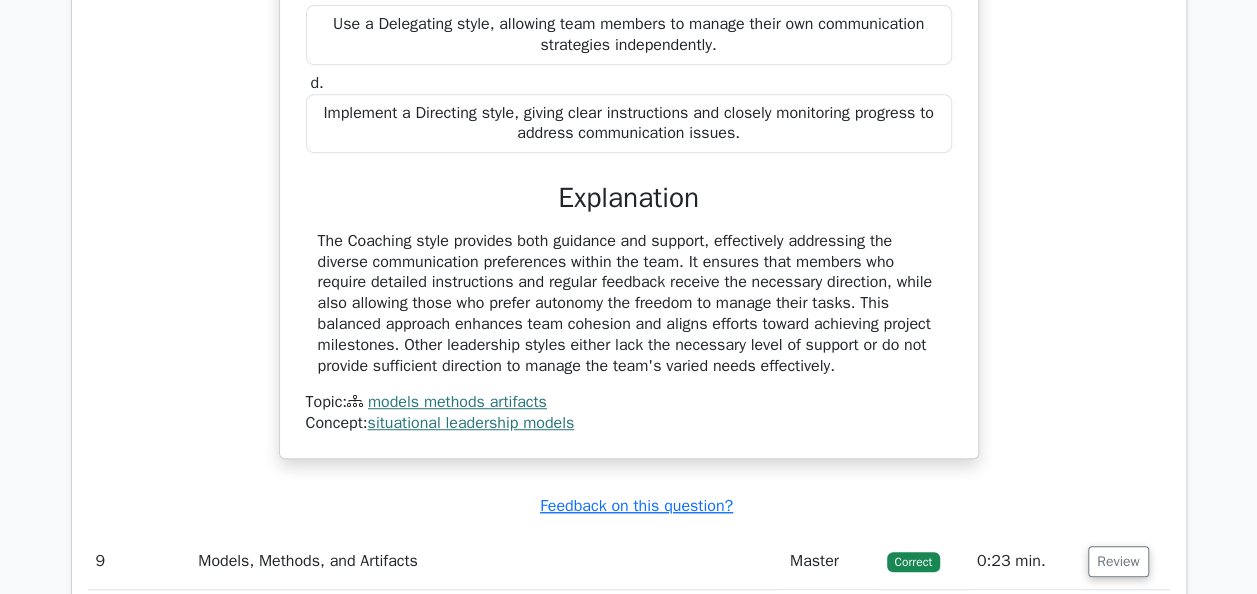 scroll, scrollTop: 0, scrollLeft: 0, axis: both 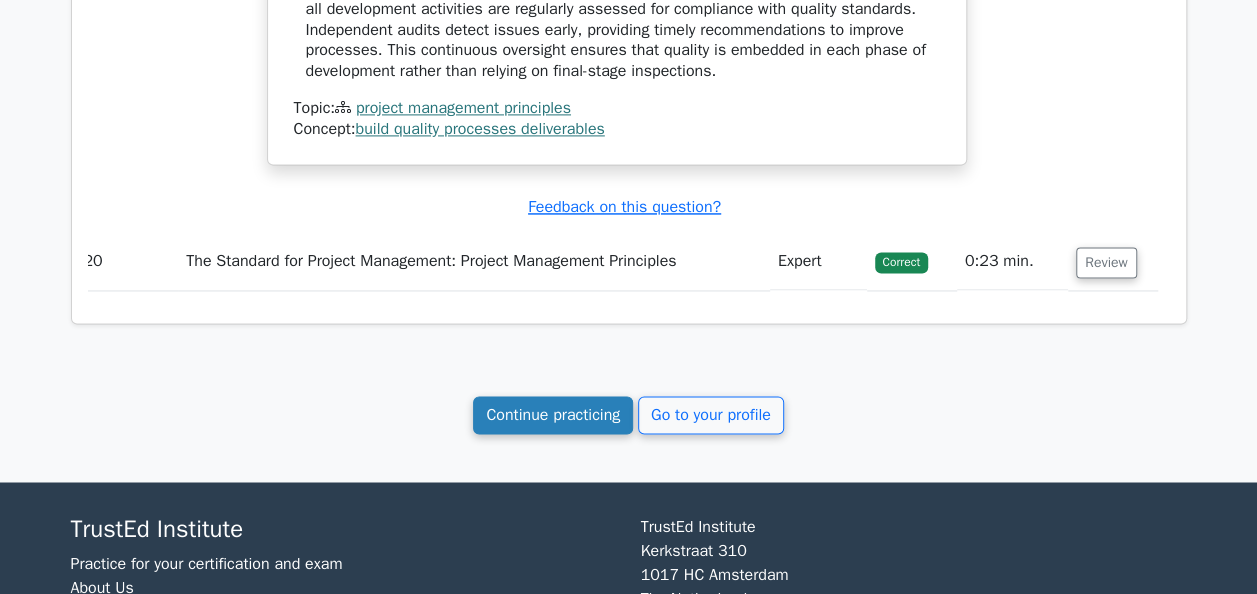 click on "Continue practicing" at bounding box center (553, 415) 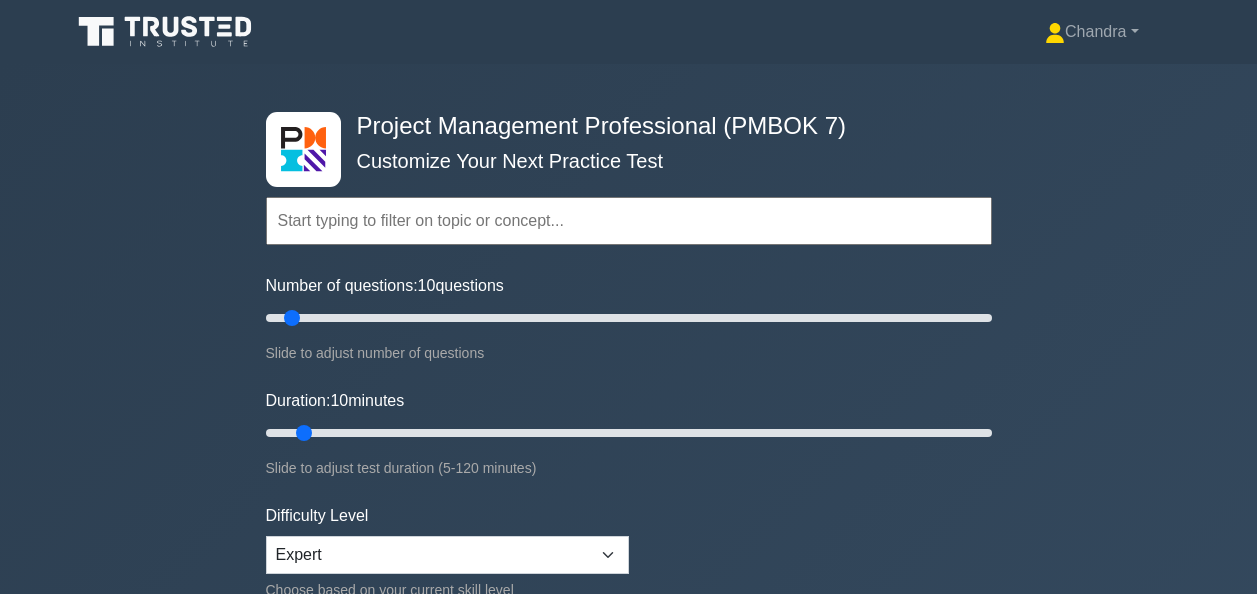 scroll, scrollTop: 0, scrollLeft: 0, axis: both 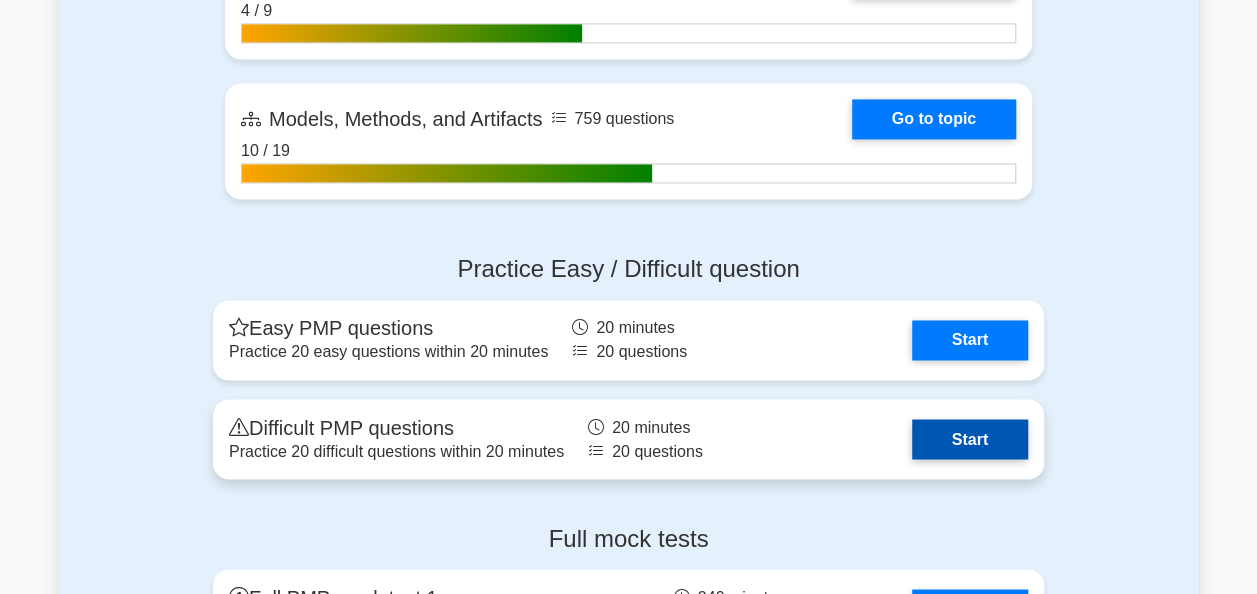 click on "Start" at bounding box center (970, 439) 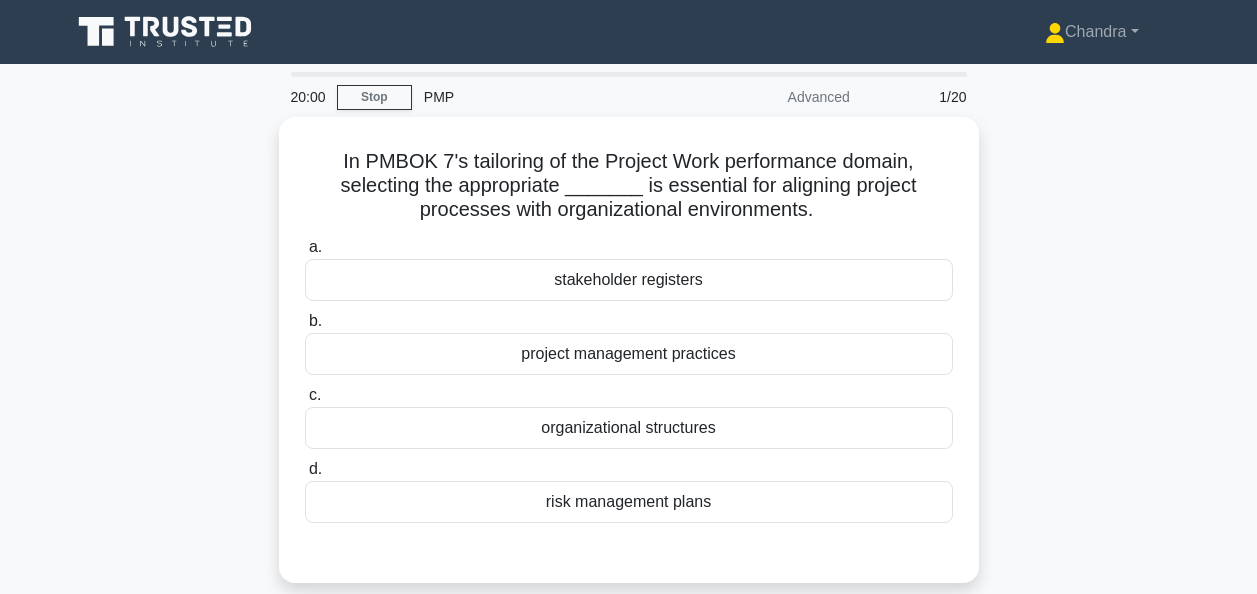 scroll, scrollTop: 0, scrollLeft: 0, axis: both 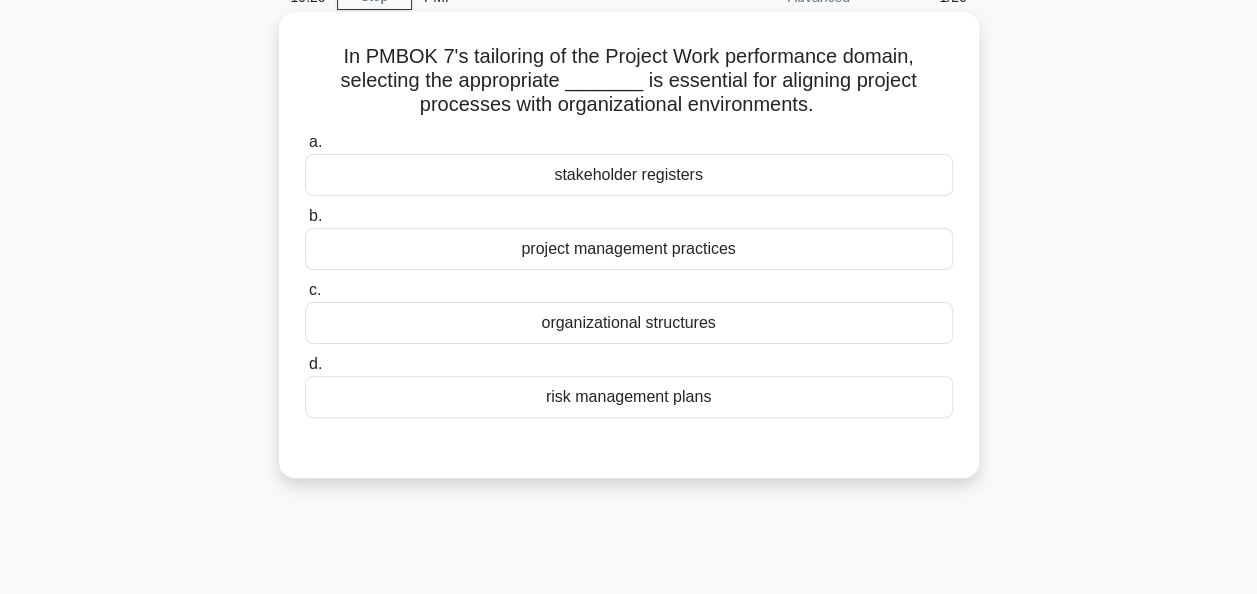 click on "project management practices" at bounding box center [629, 249] 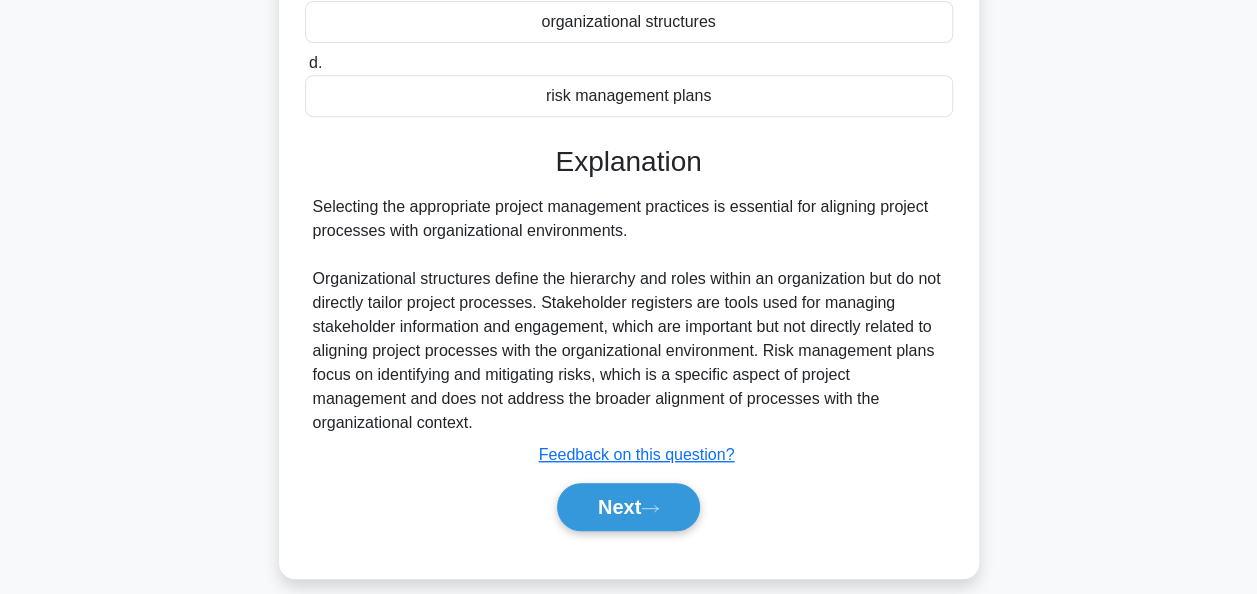 scroll, scrollTop: 486, scrollLeft: 0, axis: vertical 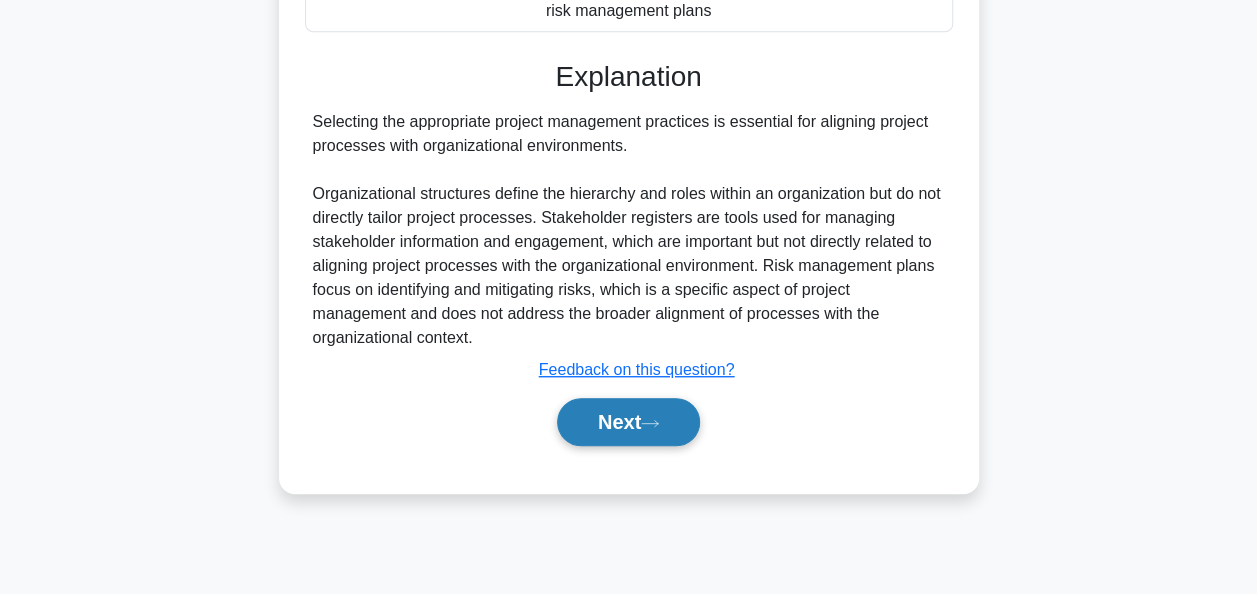 click on "Next" at bounding box center (628, 422) 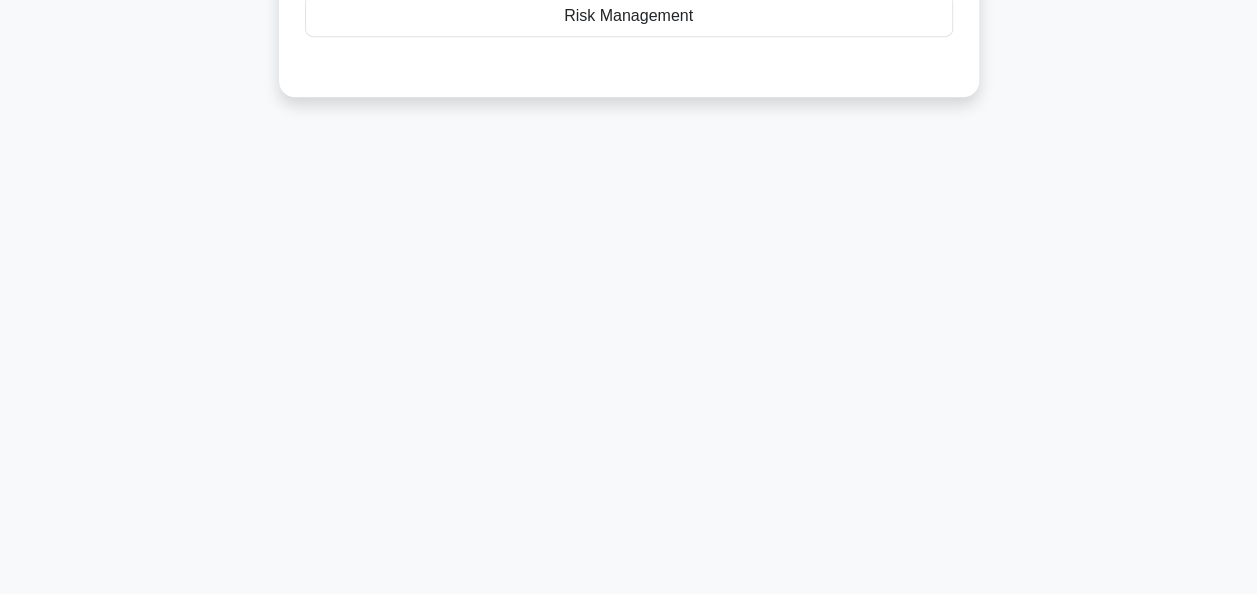 scroll, scrollTop: 86, scrollLeft: 0, axis: vertical 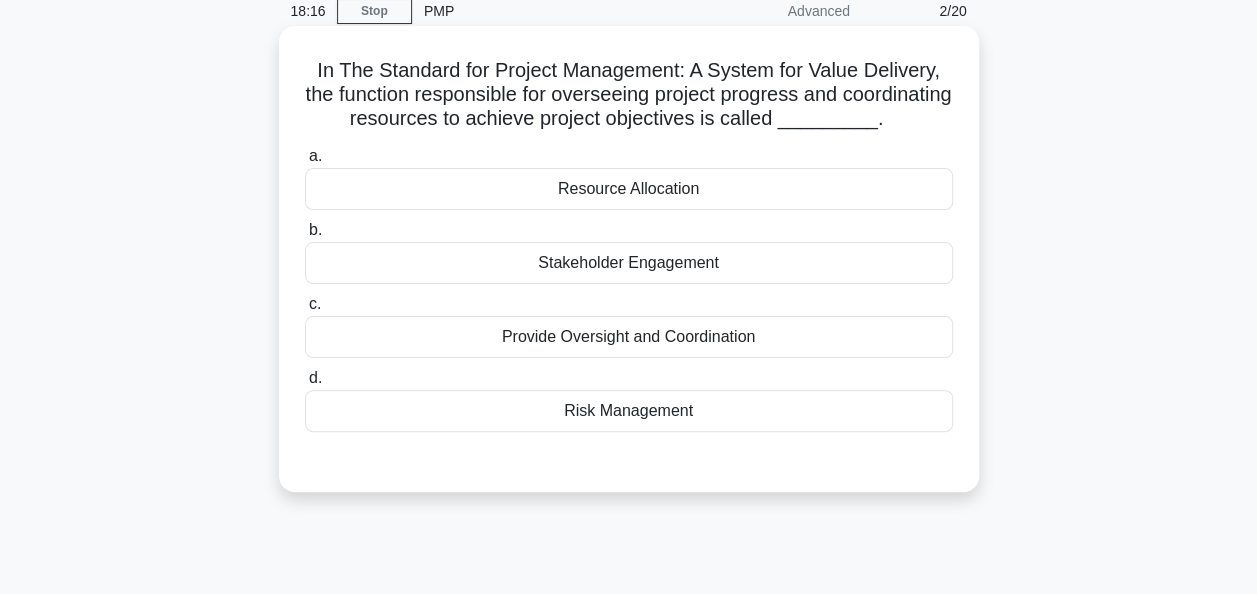 click on "Provide Oversight and Coordination" at bounding box center (629, 337) 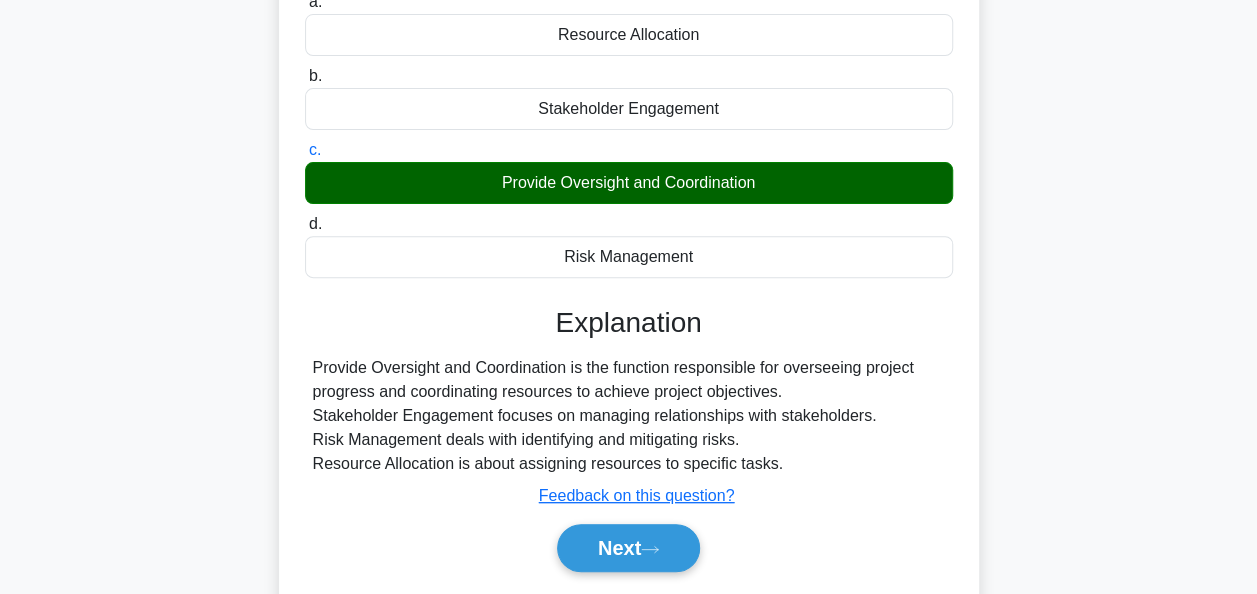 scroll, scrollTop: 486, scrollLeft: 0, axis: vertical 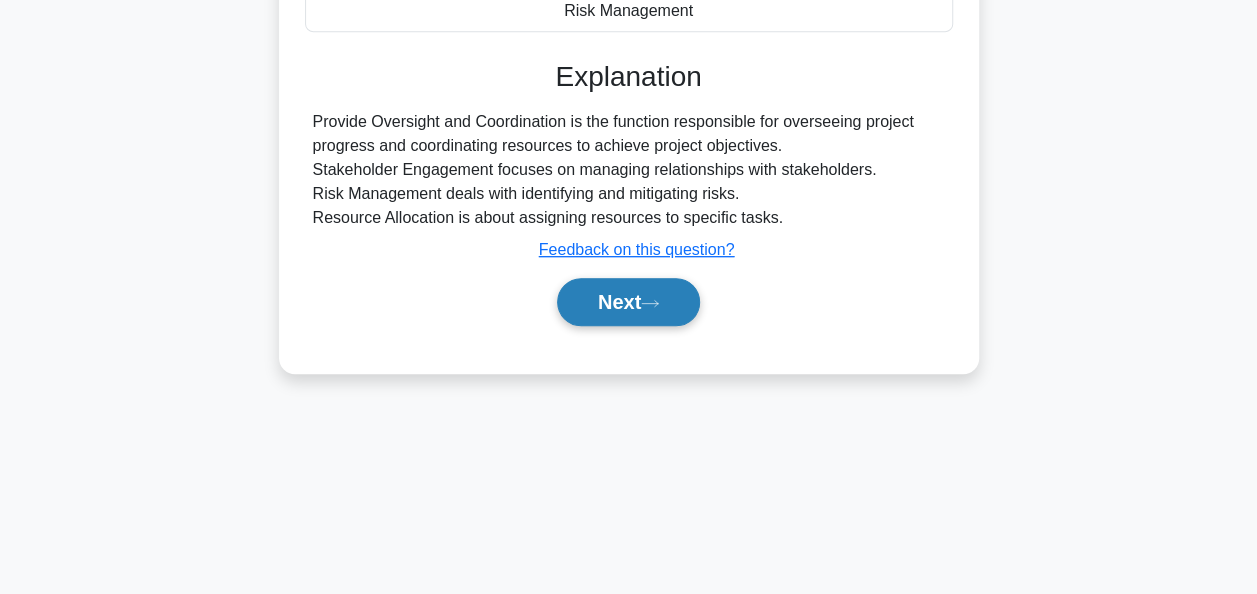 click on "Next" at bounding box center (628, 302) 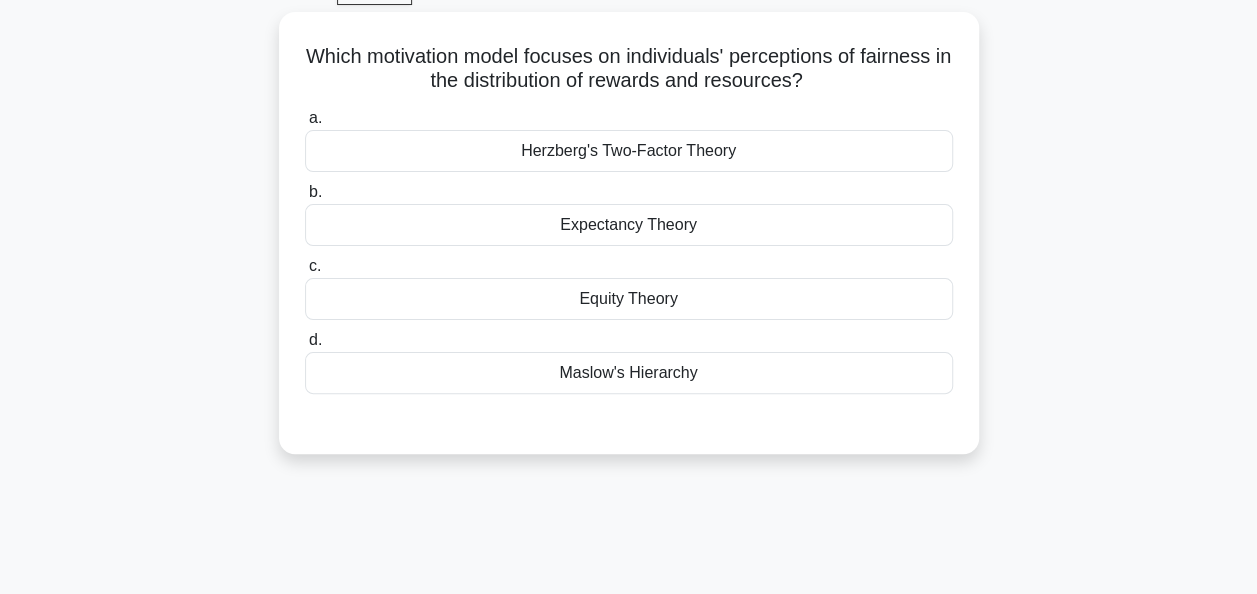 scroll, scrollTop: 86, scrollLeft: 0, axis: vertical 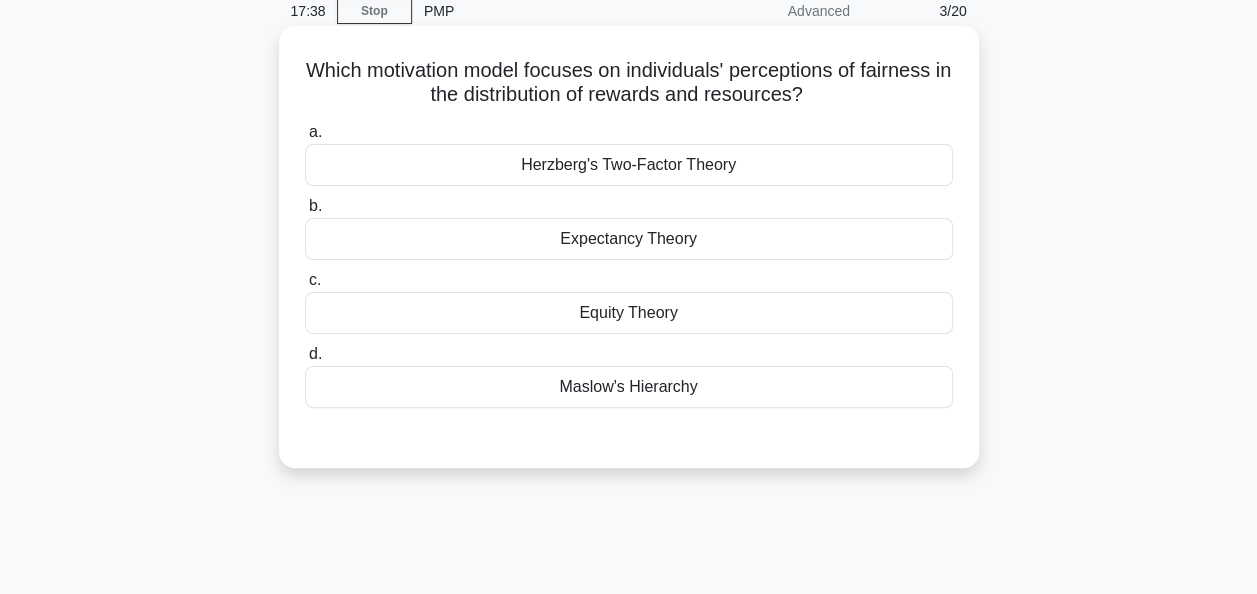 drag, startPoint x: 835, startPoint y: 96, endPoint x: 303, endPoint y: 70, distance: 532.63495 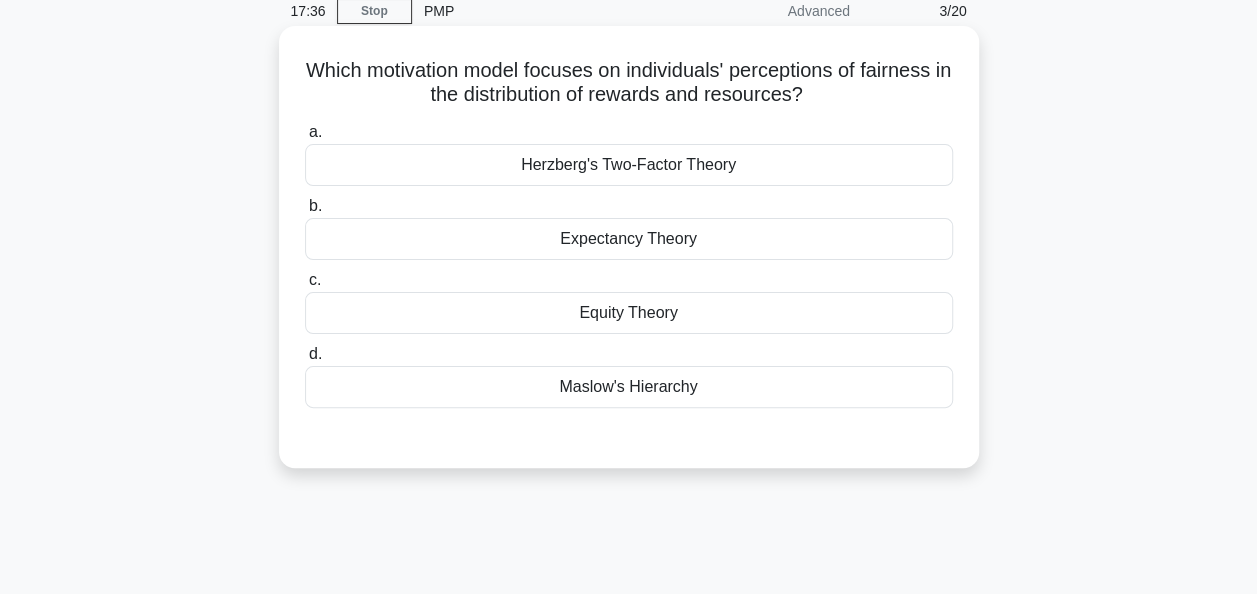 copy on "Which motivation model focuses on individuals' perceptions of fairness in the distribution of rewards and resources?" 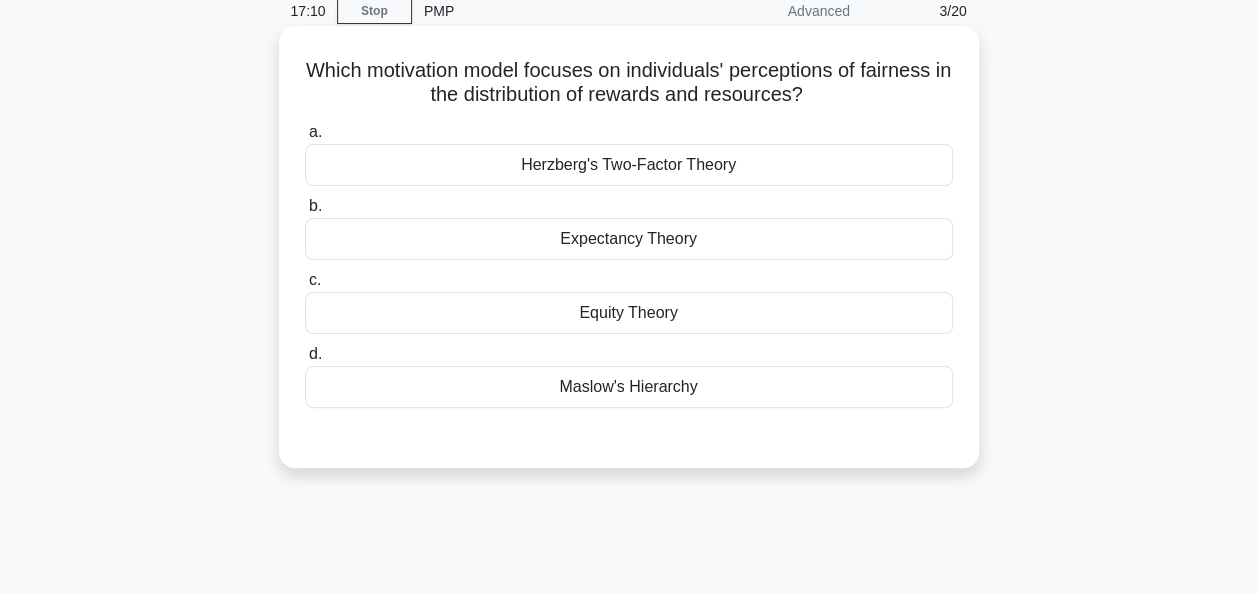 click on "Equity Theory" at bounding box center (629, 313) 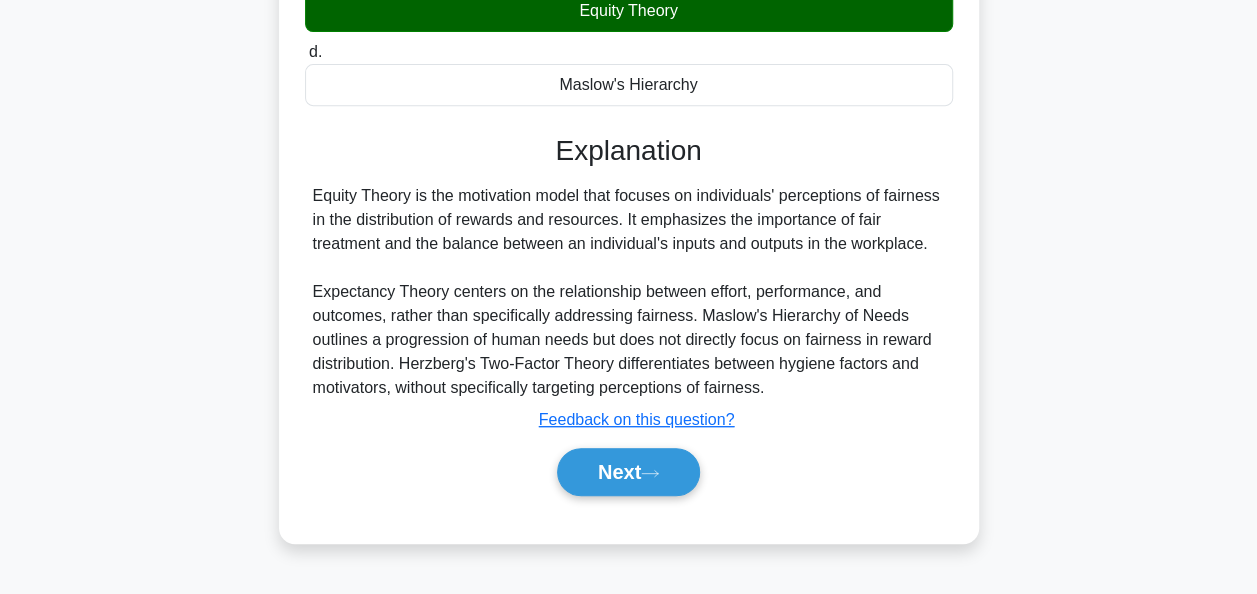 scroll, scrollTop: 486, scrollLeft: 0, axis: vertical 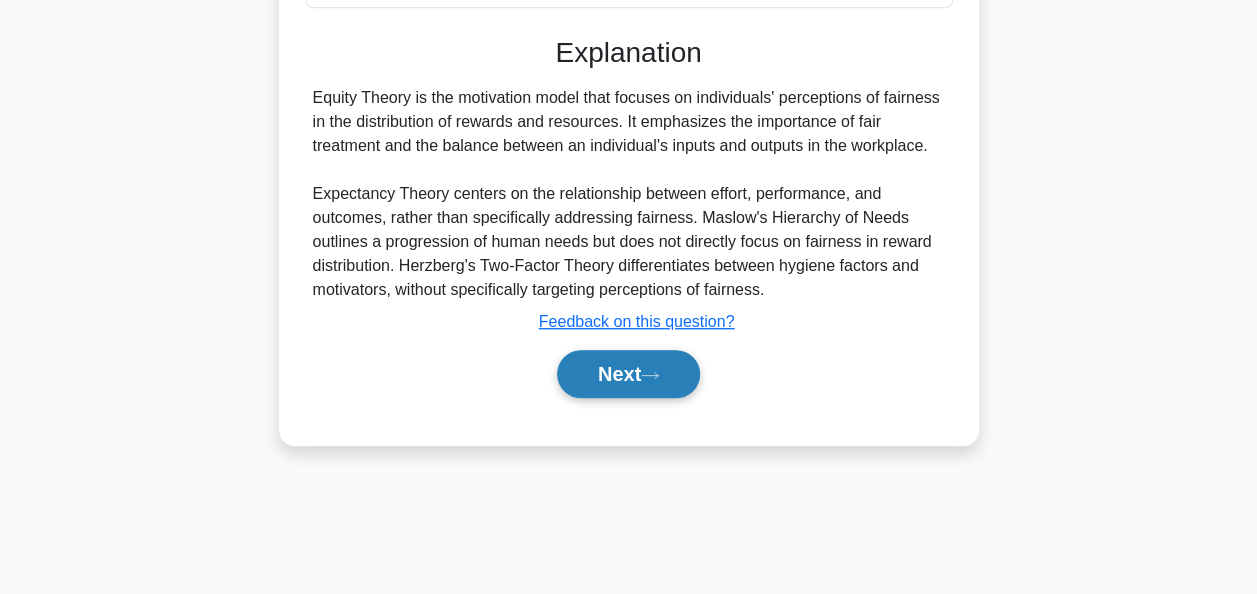 click on "Next" at bounding box center [628, 374] 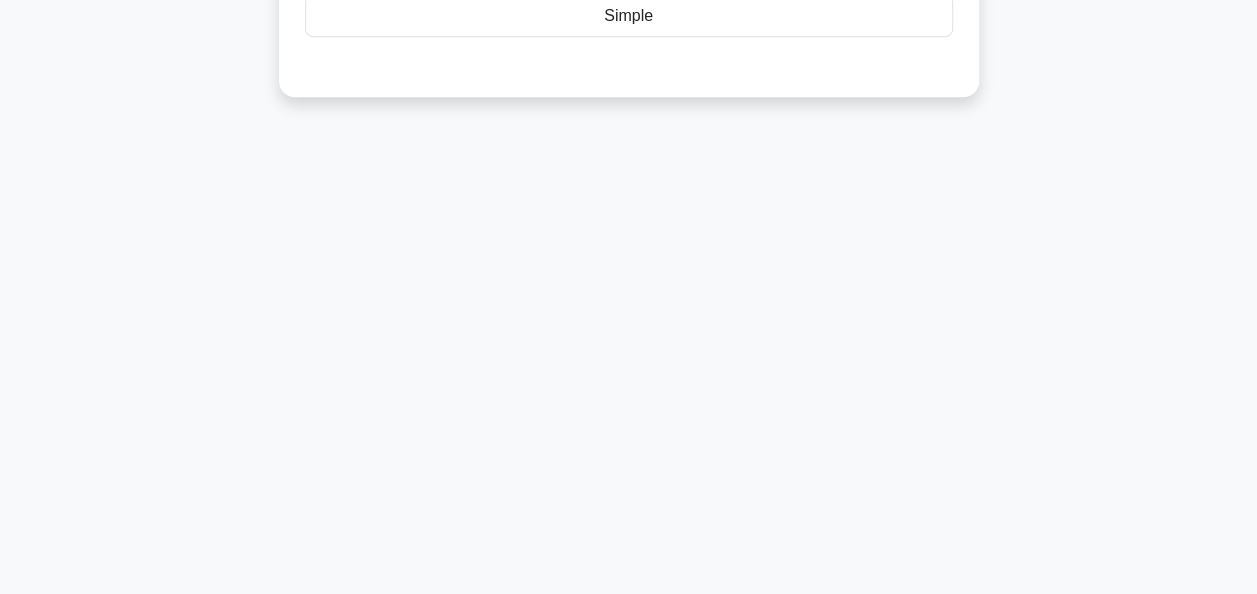 scroll, scrollTop: 86, scrollLeft: 0, axis: vertical 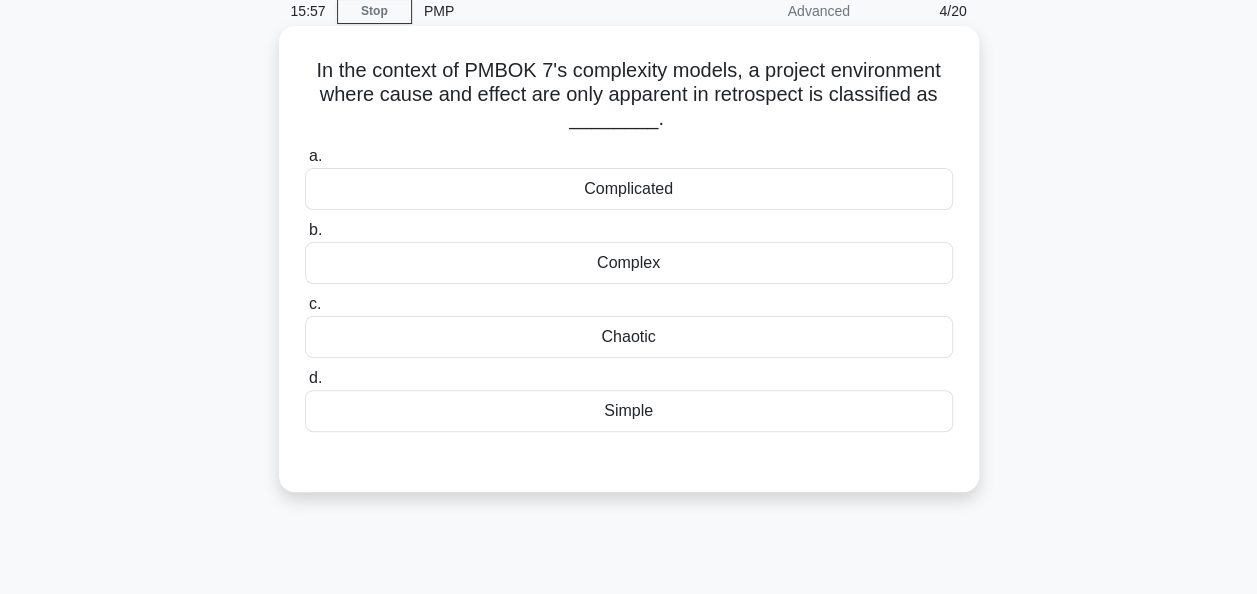 click on "Complex" at bounding box center (629, 263) 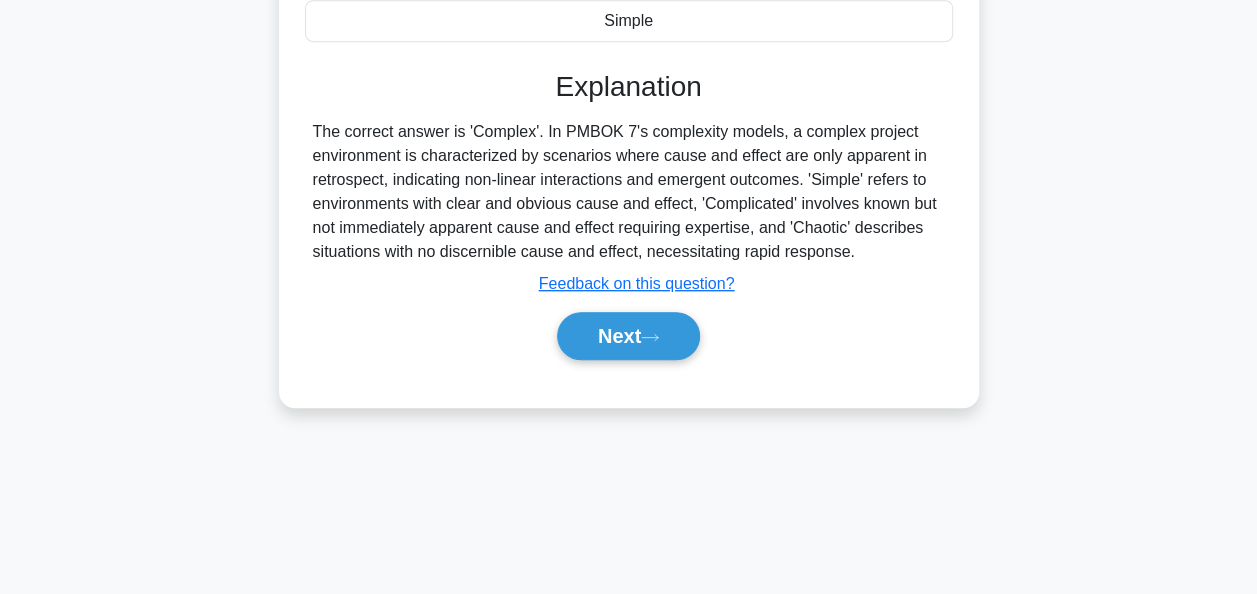 scroll, scrollTop: 486, scrollLeft: 0, axis: vertical 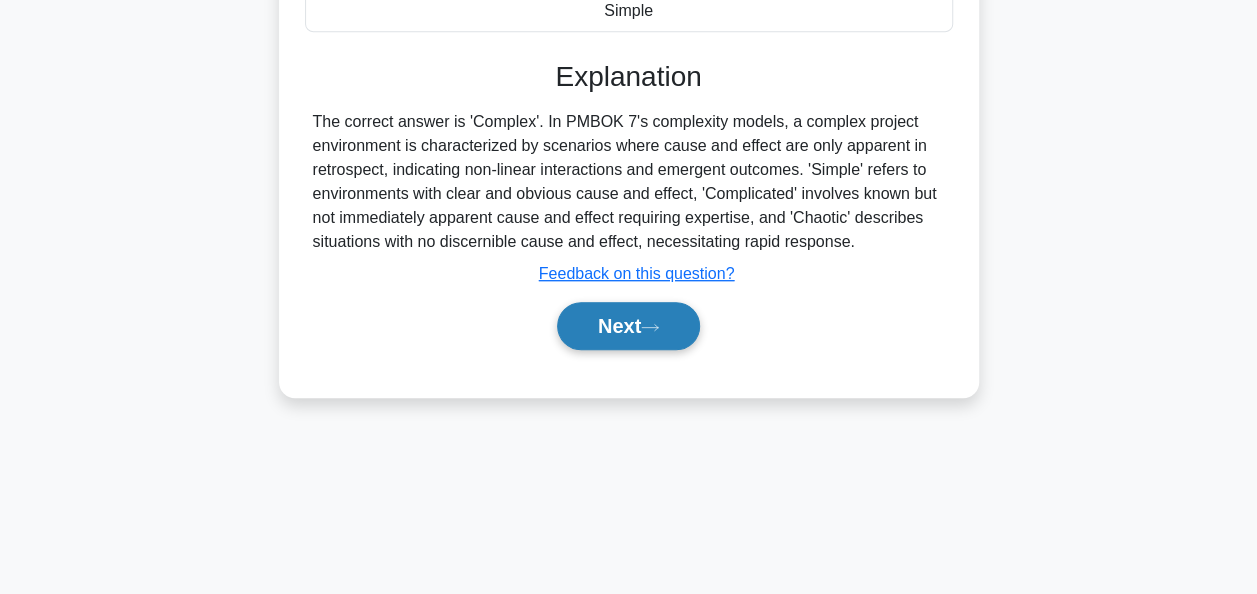 click on "Next" at bounding box center [628, 326] 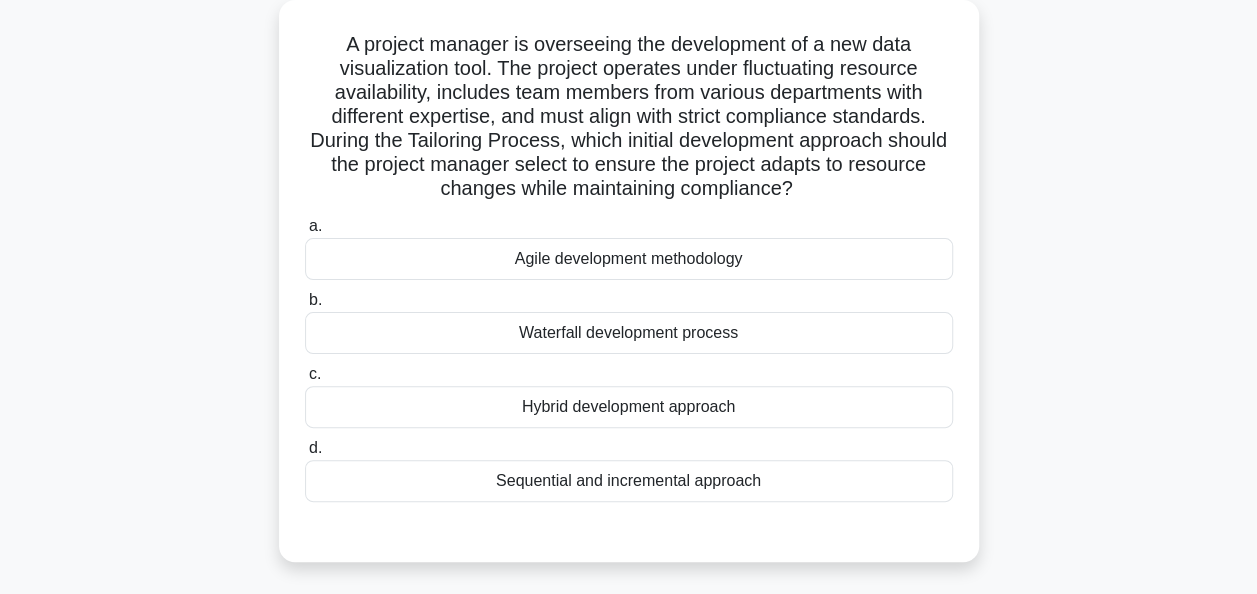 scroll, scrollTop: 86, scrollLeft: 0, axis: vertical 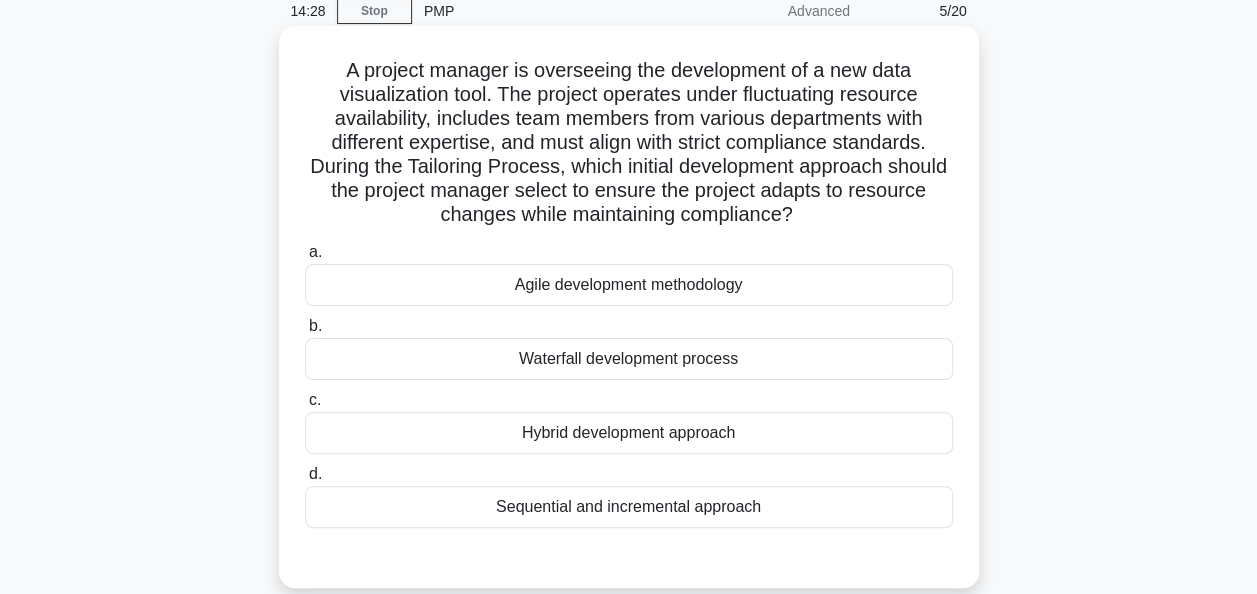 click on "Waterfall development process" at bounding box center (629, 359) 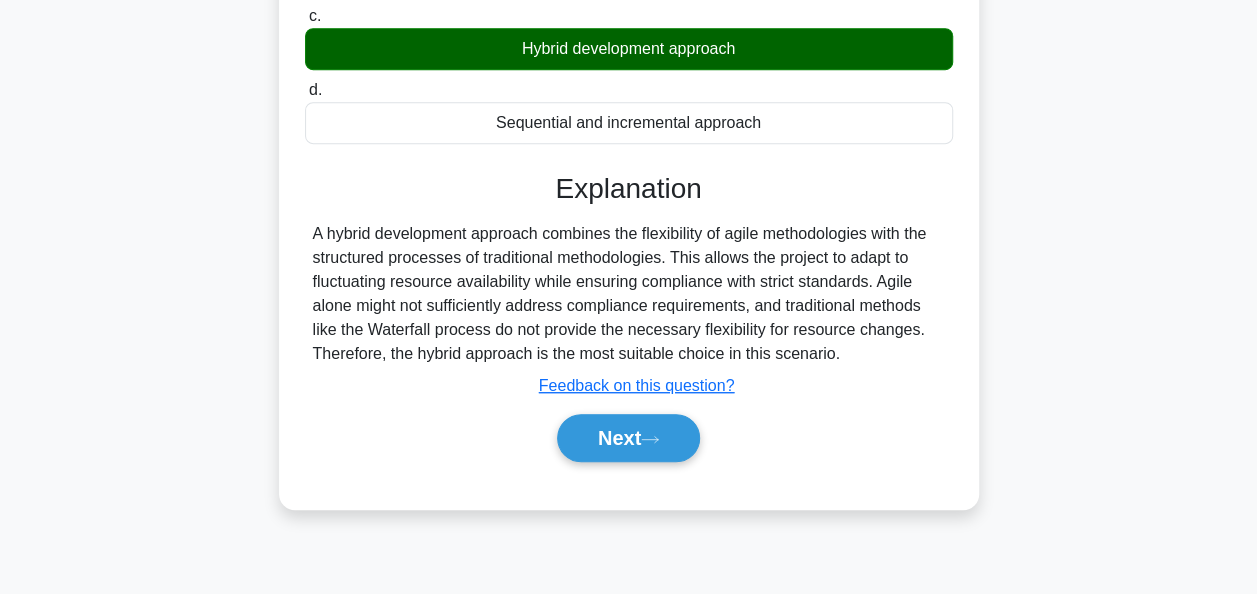 scroll, scrollTop: 486, scrollLeft: 0, axis: vertical 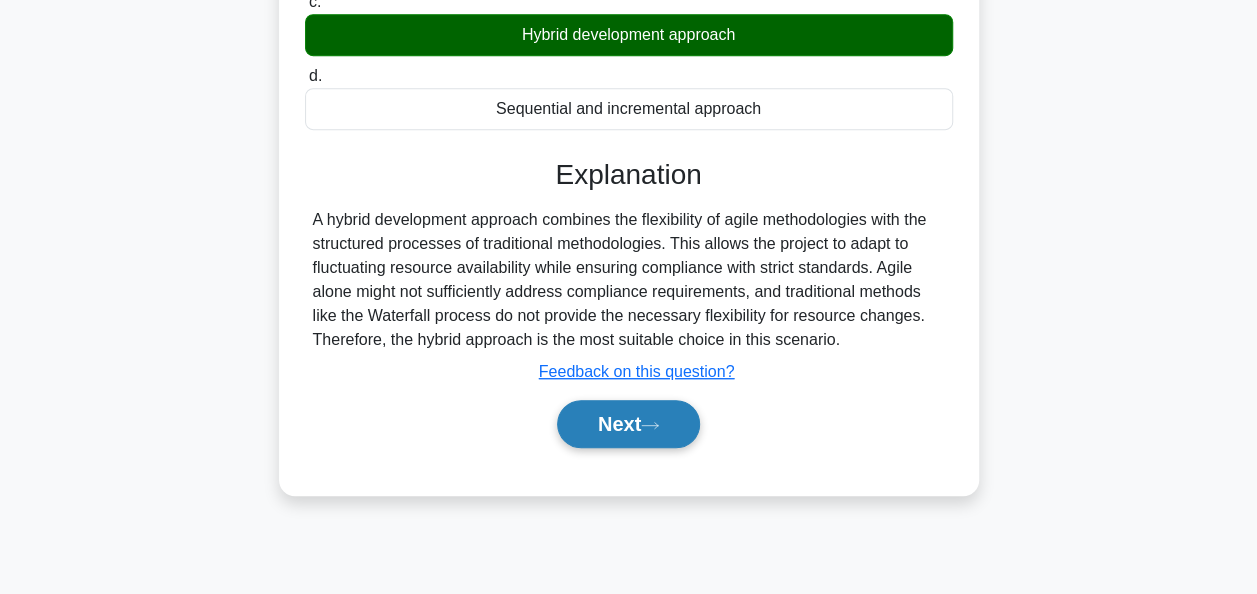 click 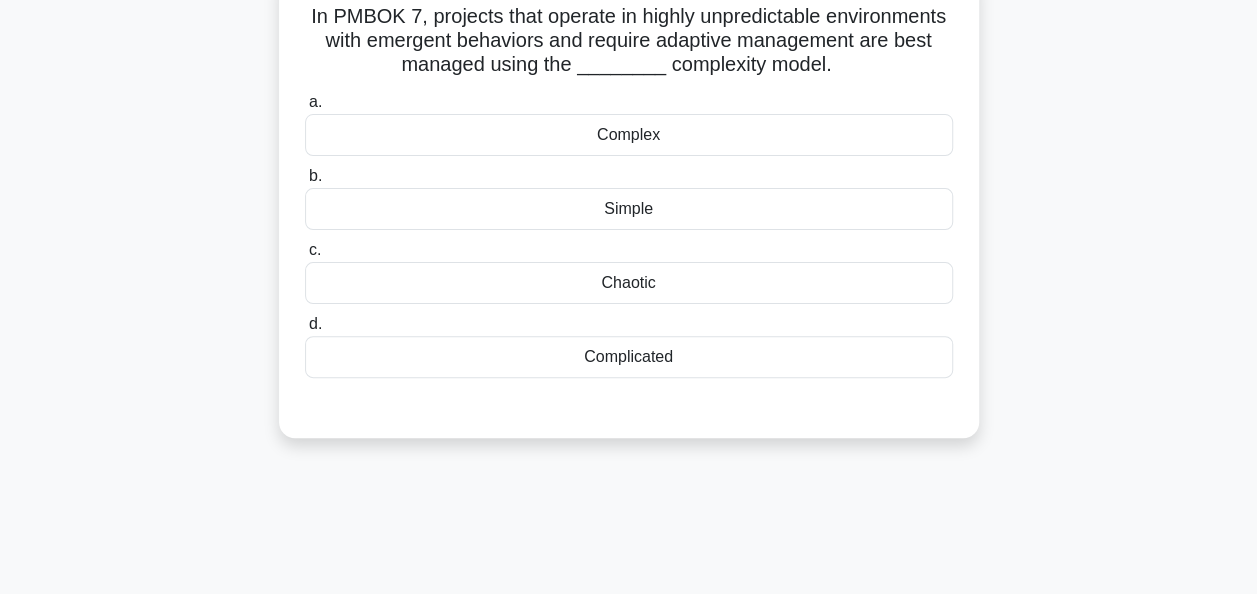 scroll, scrollTop: 100, scrollLeft: 0, axis: vertical 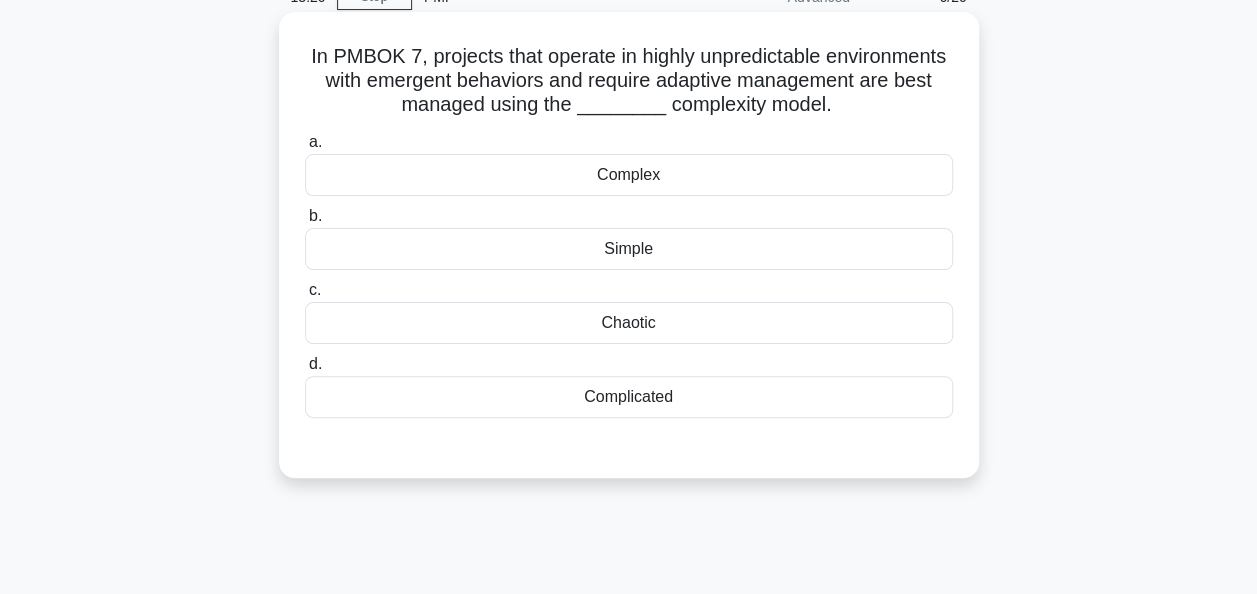 click on "Complicated" at bounding box center (629, 397) 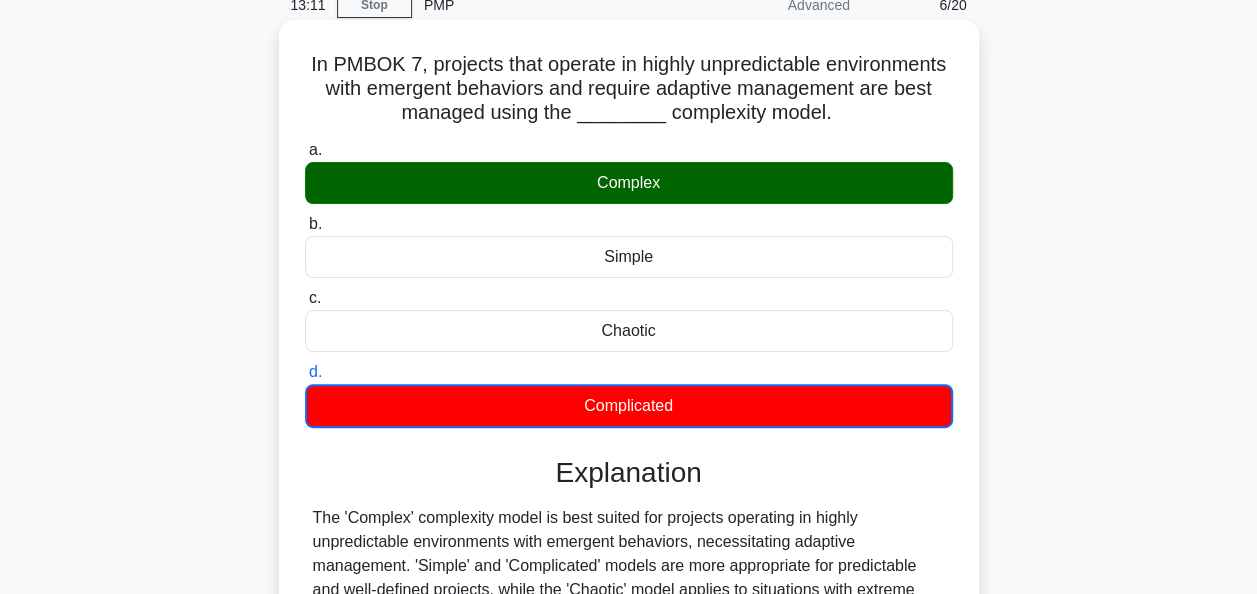 scroll, scrollTop: 86, scrollLeft: 0, axis: vertical 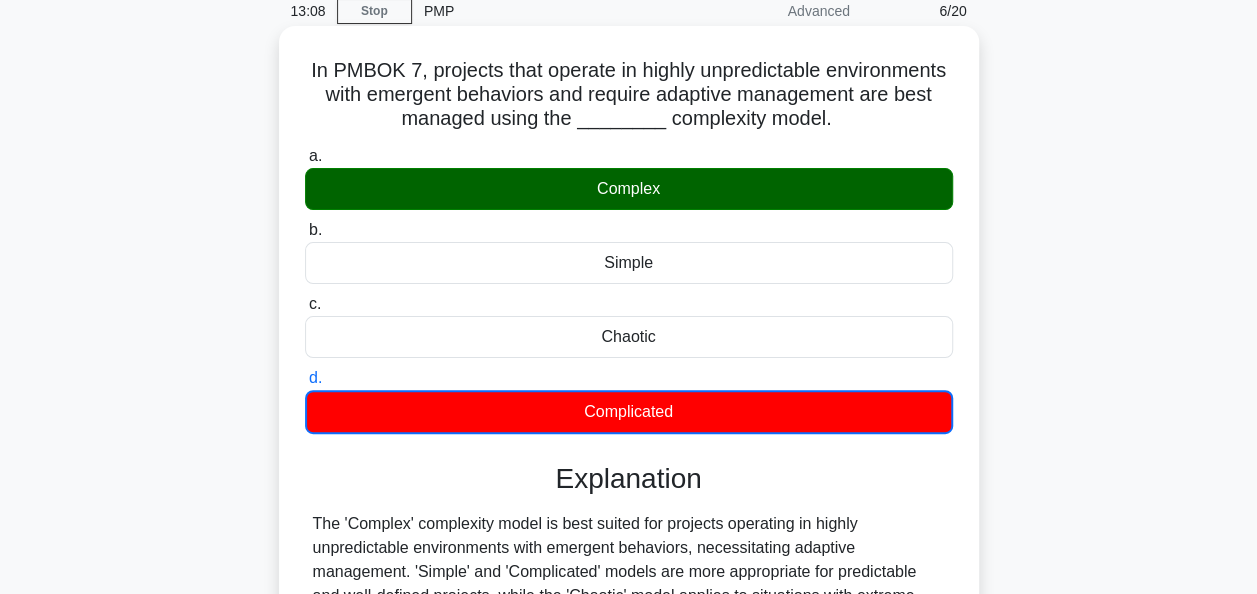 drag, startPoint x: 771, startPoint y: 122, endPoint x: 954, endPoint y: 132, distance: 183.27303 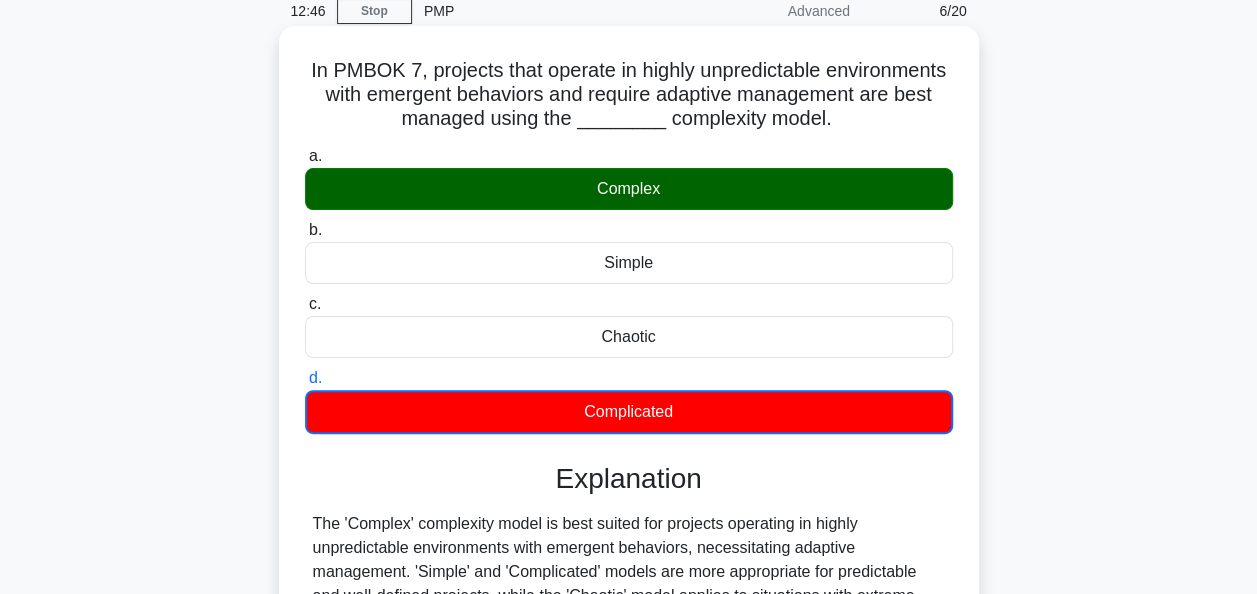 click on "In PMBOK 7, projects that operate in highly unpredictable environments with emergent behaviors and require adaptive management are best managed using the ________ complexity model.
.spinner_0XTQ{transform-origin:center;animation:spinner_y6GP .75s linear infinite}@keyframes spinner_y6GP{100%{transform:rotate(360deg)}}" at bounding box center [629, 95] 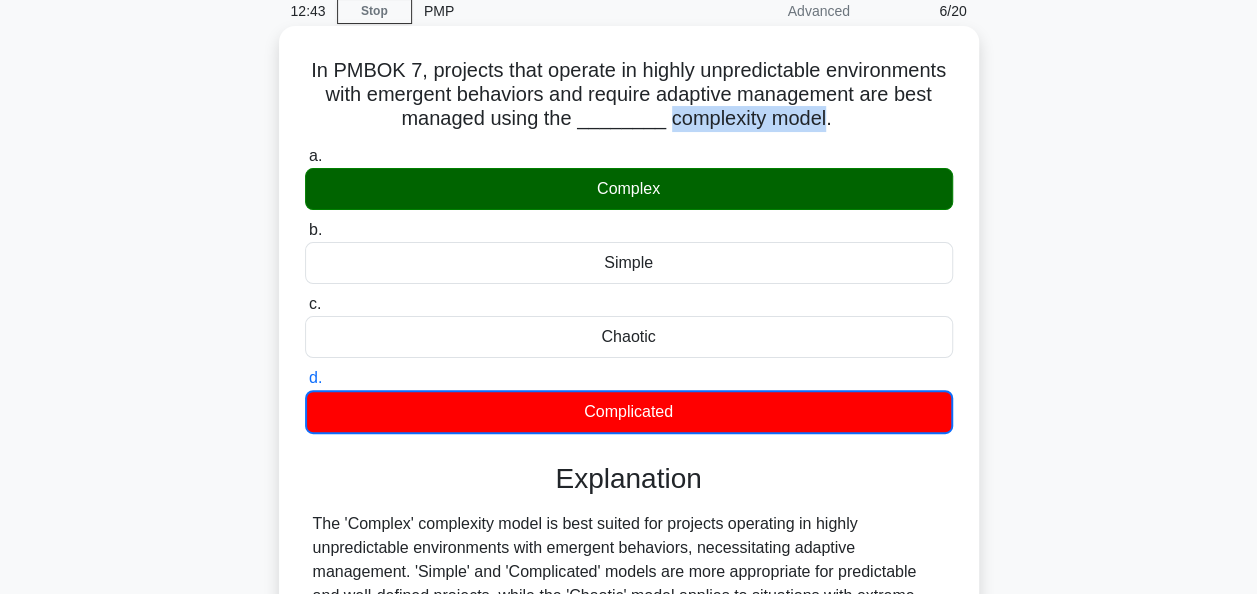 drag, startPoint x: 776, startPoint y: 120, endPoint x: 934, endPoint y: 123, distance: 158.02847 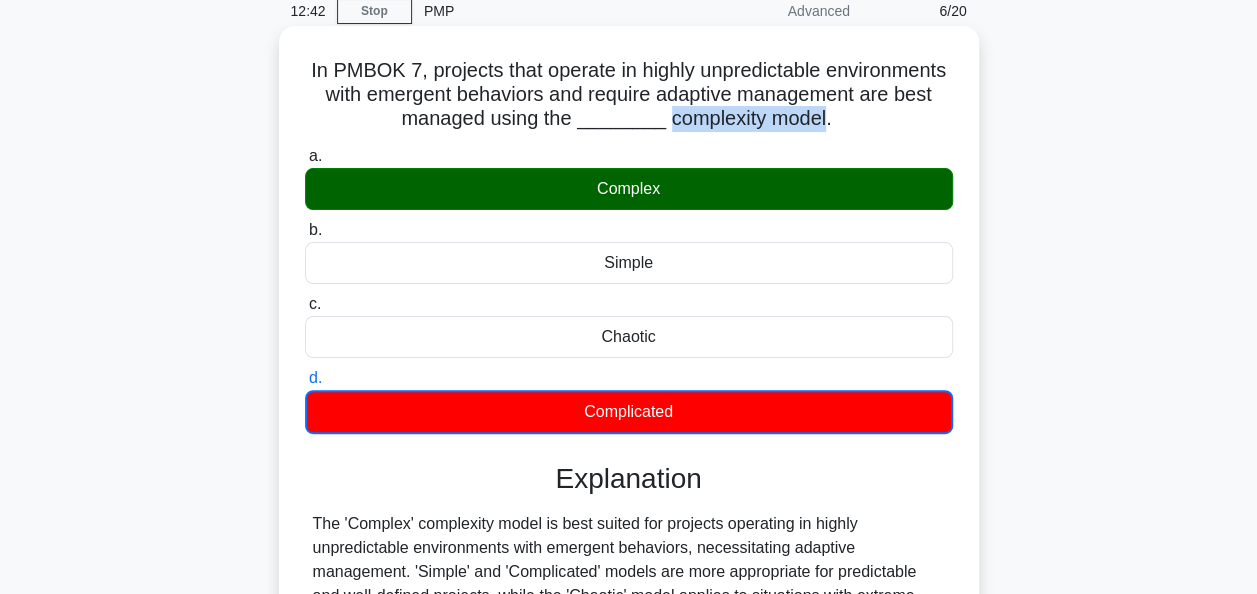 copy on "complexity model" 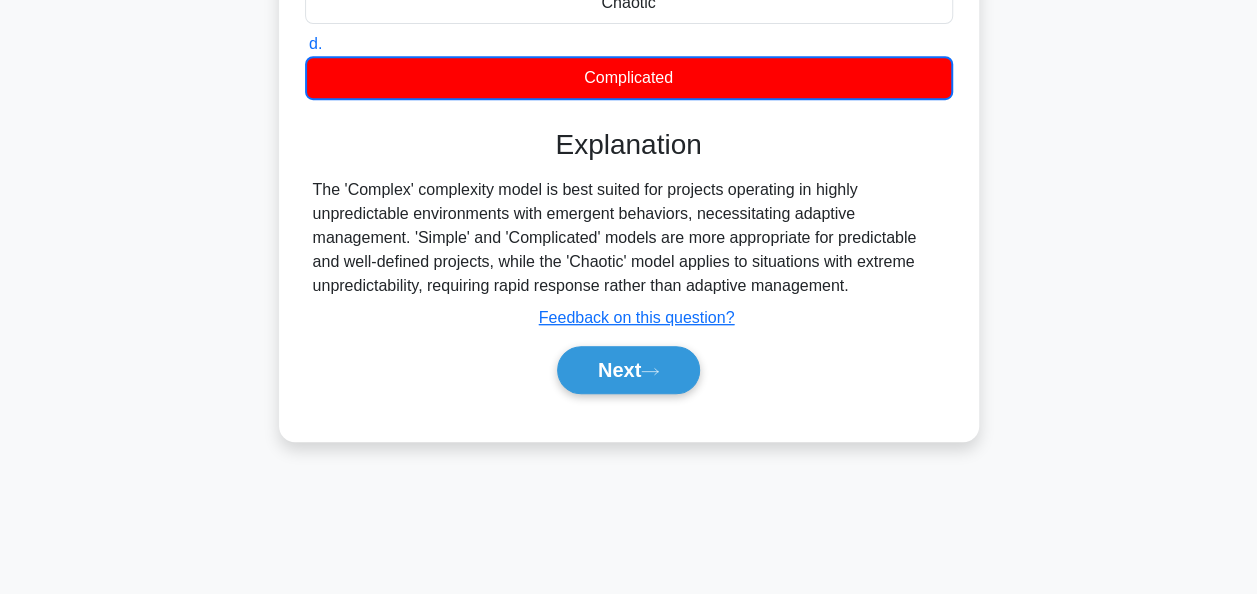 scroll, scrollTop: 486, scrollLeft: 0, axis: vertical 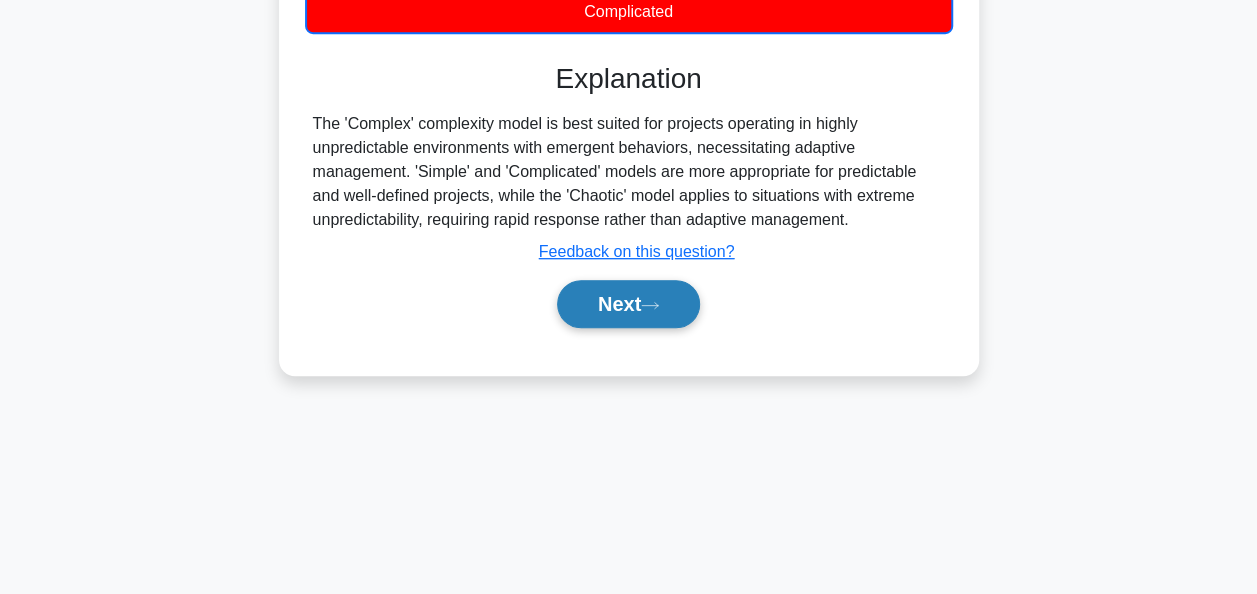 click on "Next" at bounding box center (628, 304) 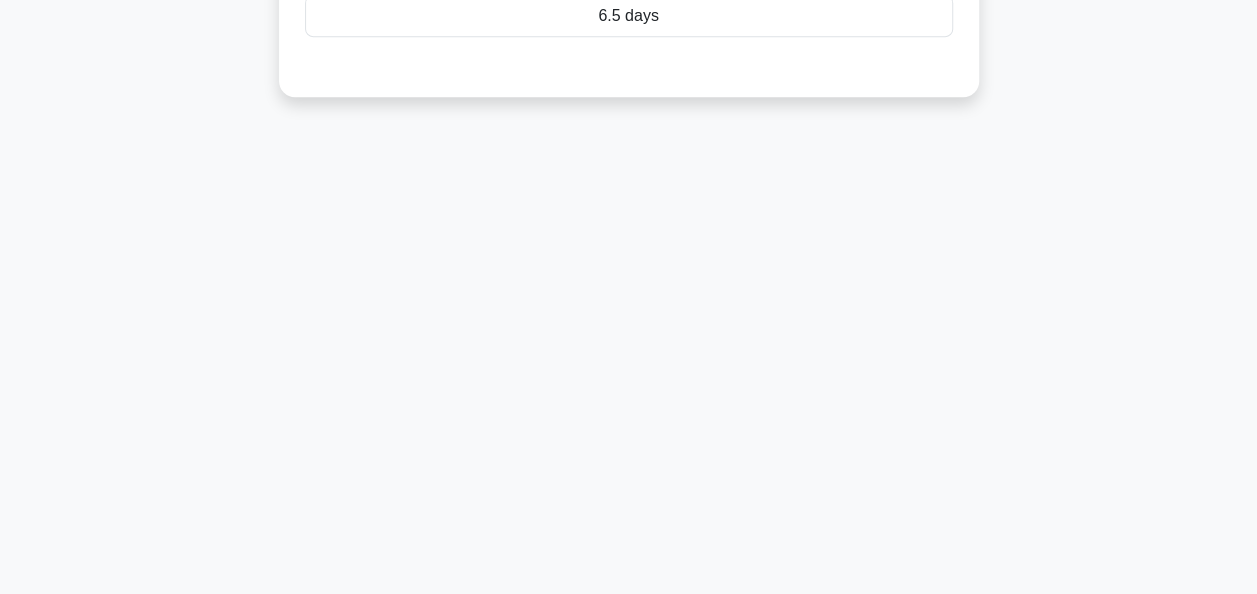 scroll, scrollTop: 0, scrollLeft: 0, axis: both 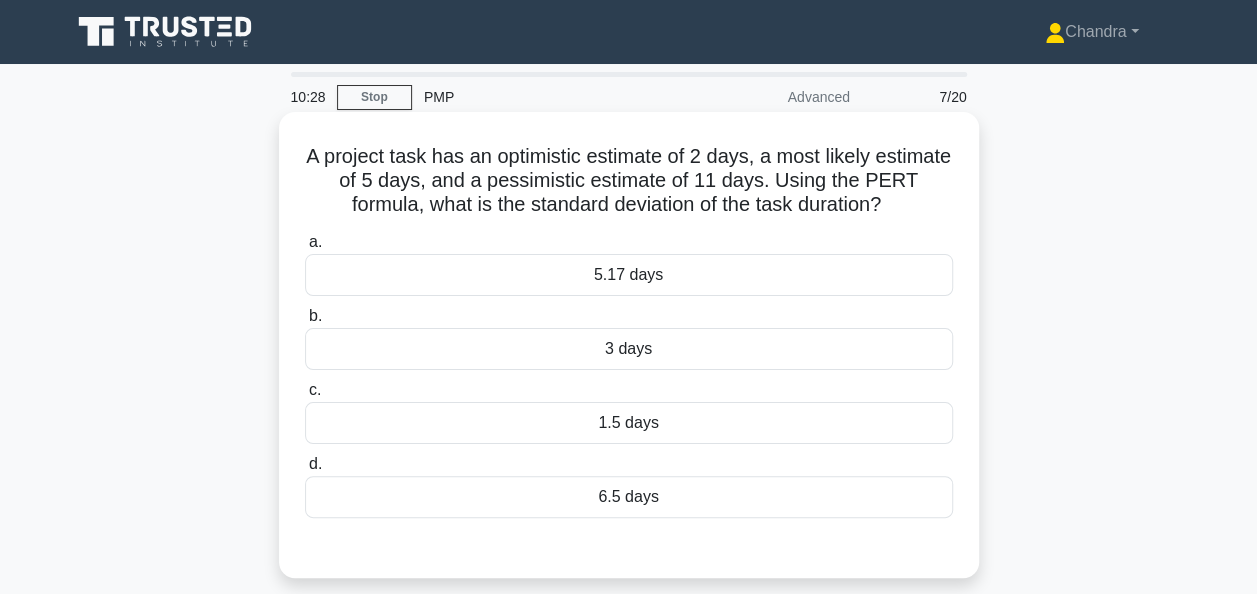 click on "5.17 days" at bounding box center (629, 275) 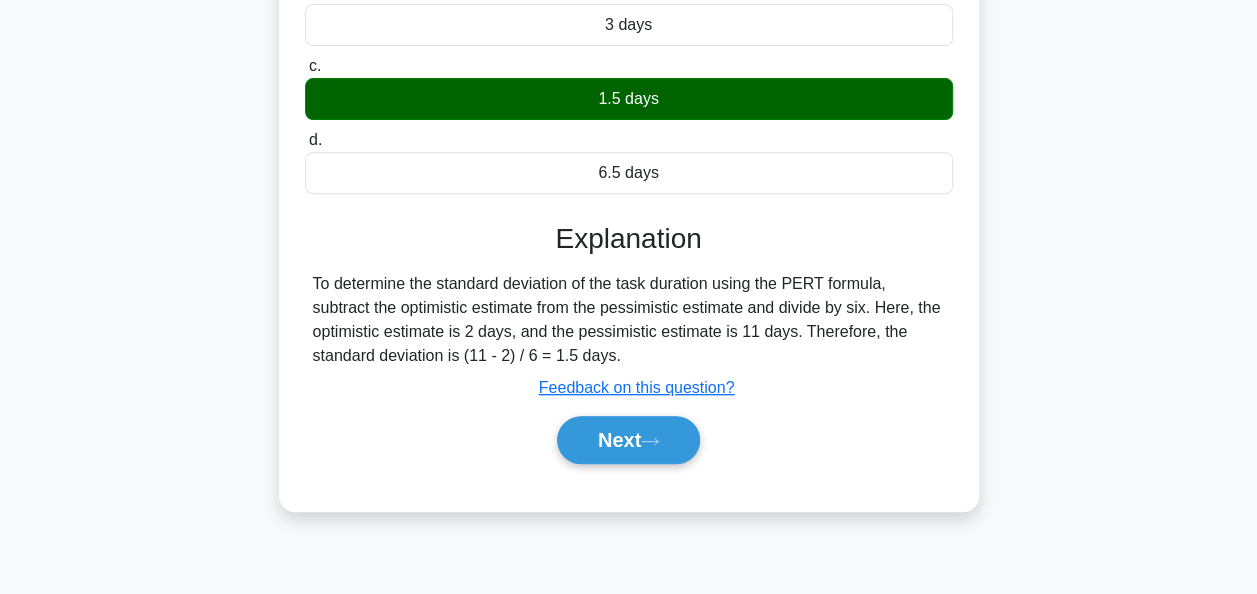 scroll, scrollTop: 400, scrollLeft: 0, axis: vertical 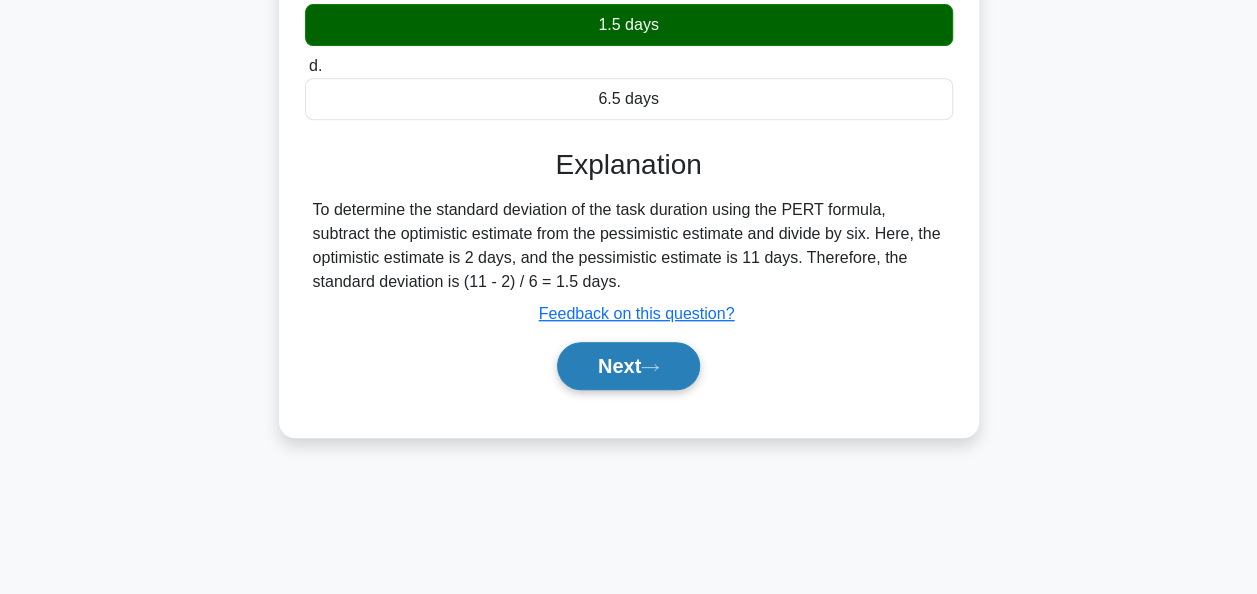 click on "Next" at bounding box center [628, 366] 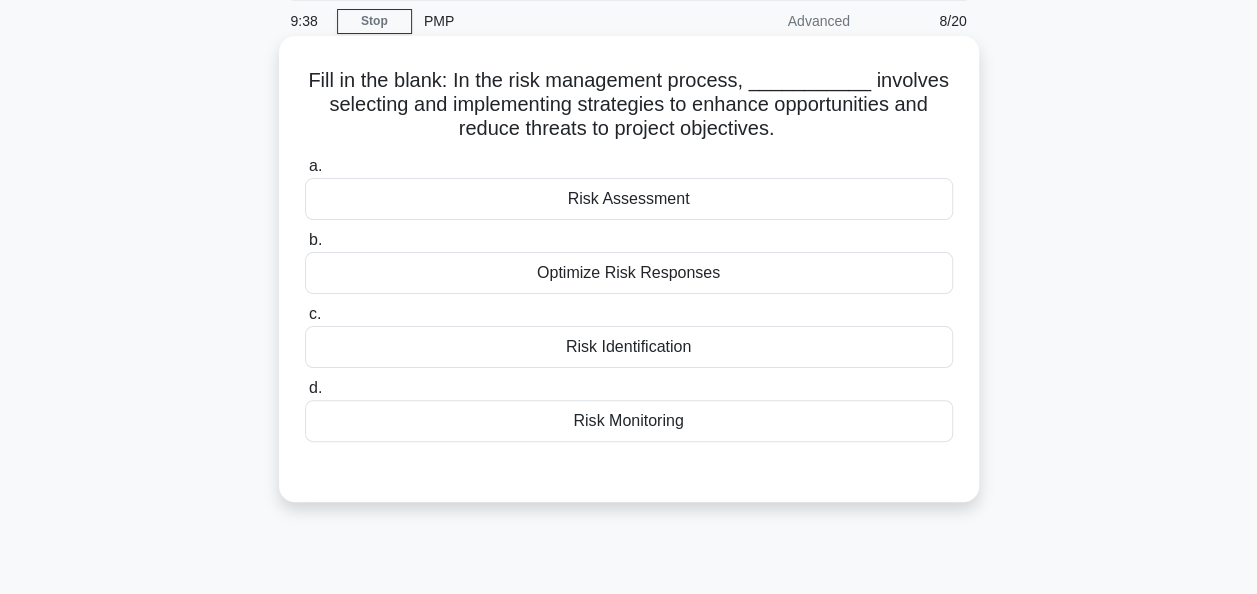 scroll, scrollTop: 100, scrollLeft: 0, axis: vertical 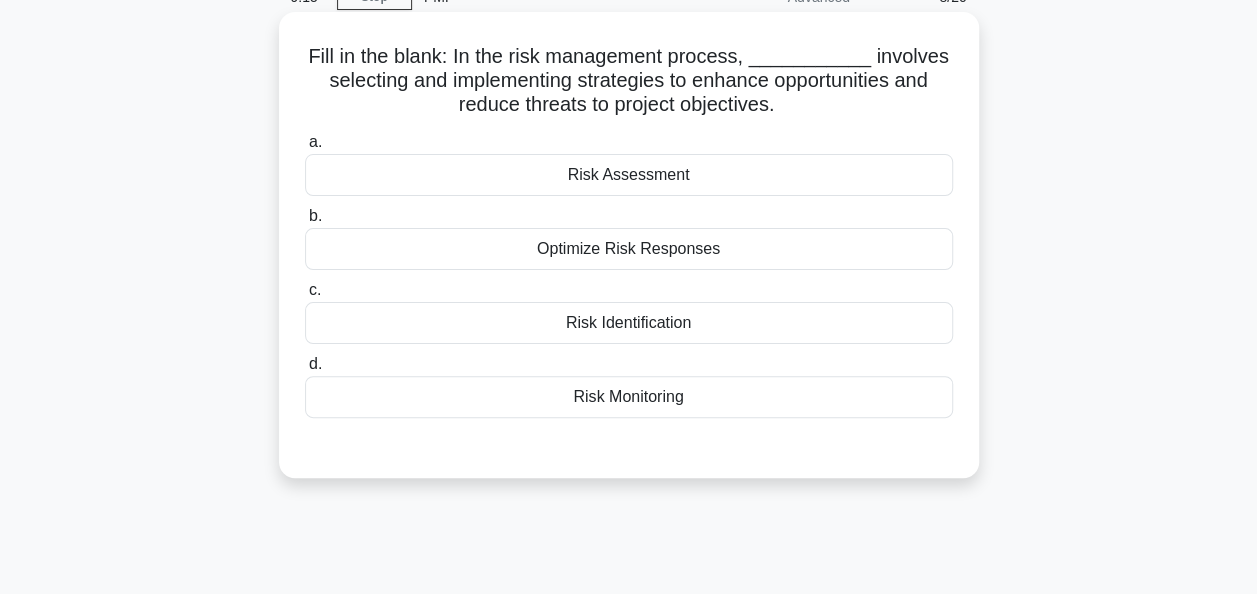 click on "Optimize Risk Responses" at bounding box center (629, 249) 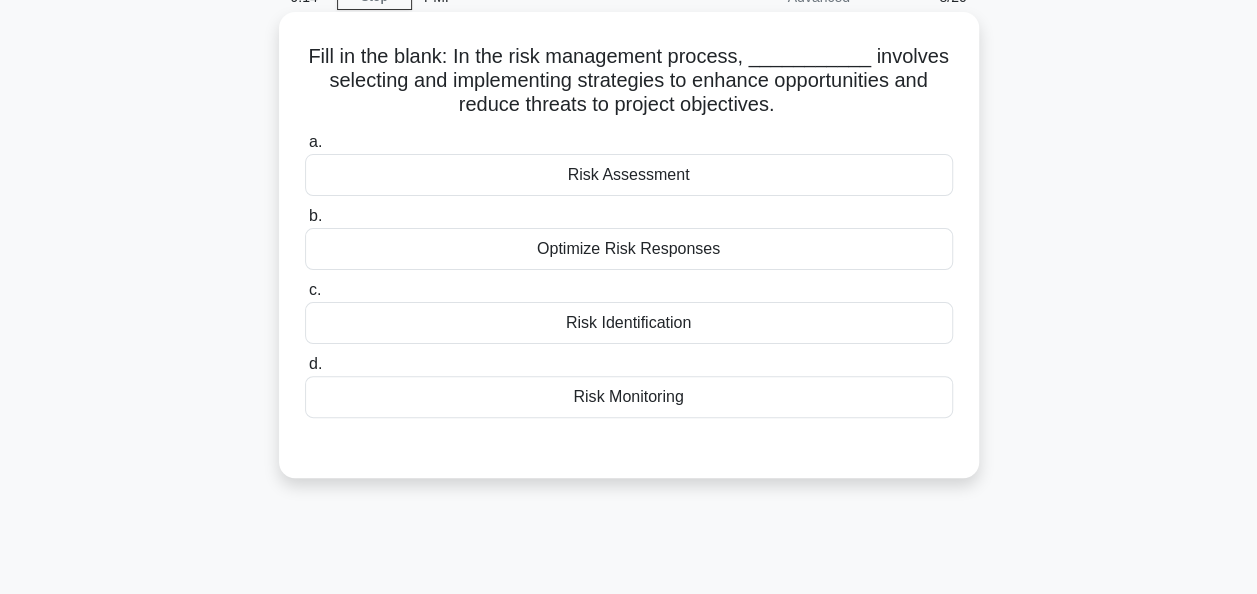drag, startPoint x: 671, startPoint y: 260, endPoint x: 629, endPoint y: 256, distance: 42.190044 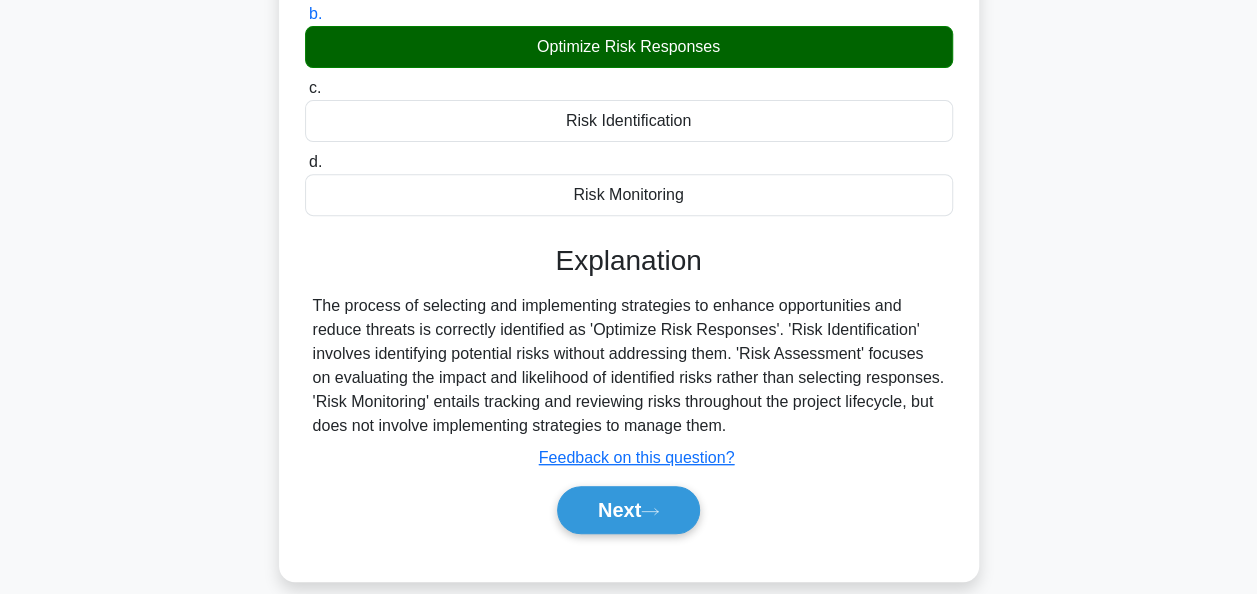 scroll, scrollTop: 486, scrollLeft: 0, axis: vertical 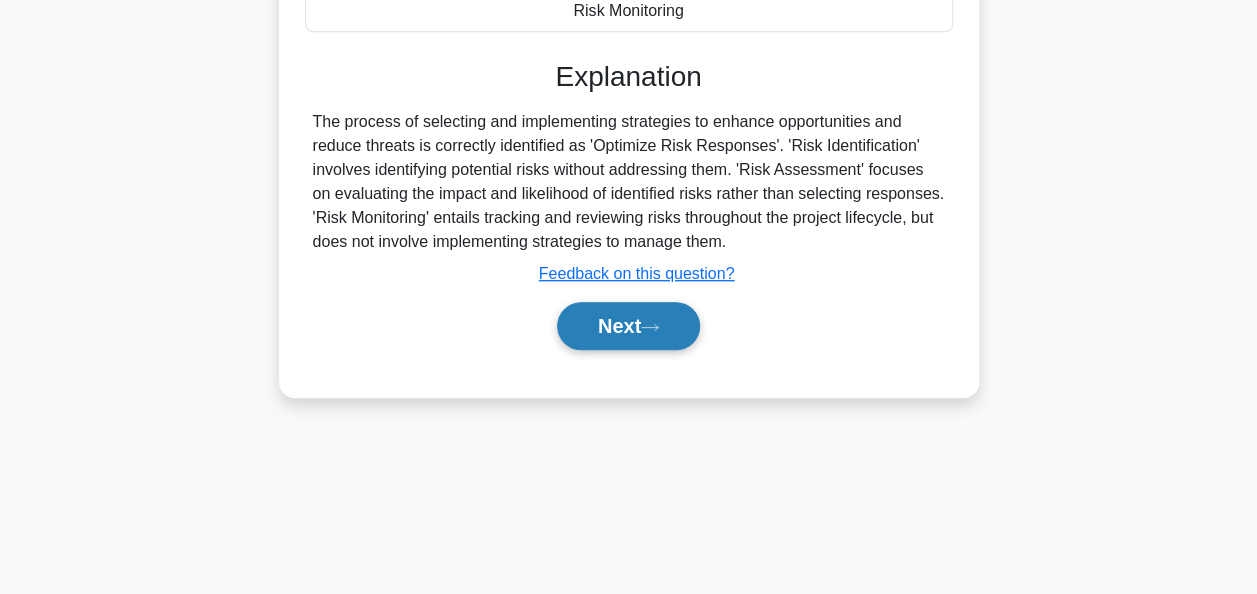 click on "Next" at bounding box center [629, 326] 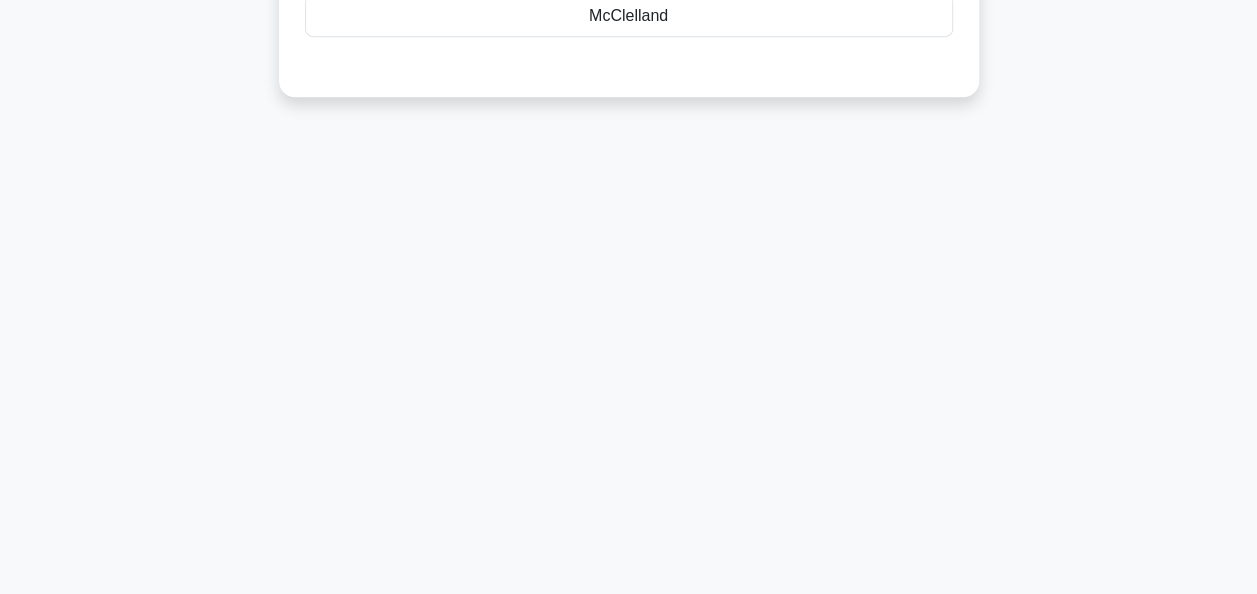 scroll, scrollTop: 0, scrollLeft: 0, axis: both 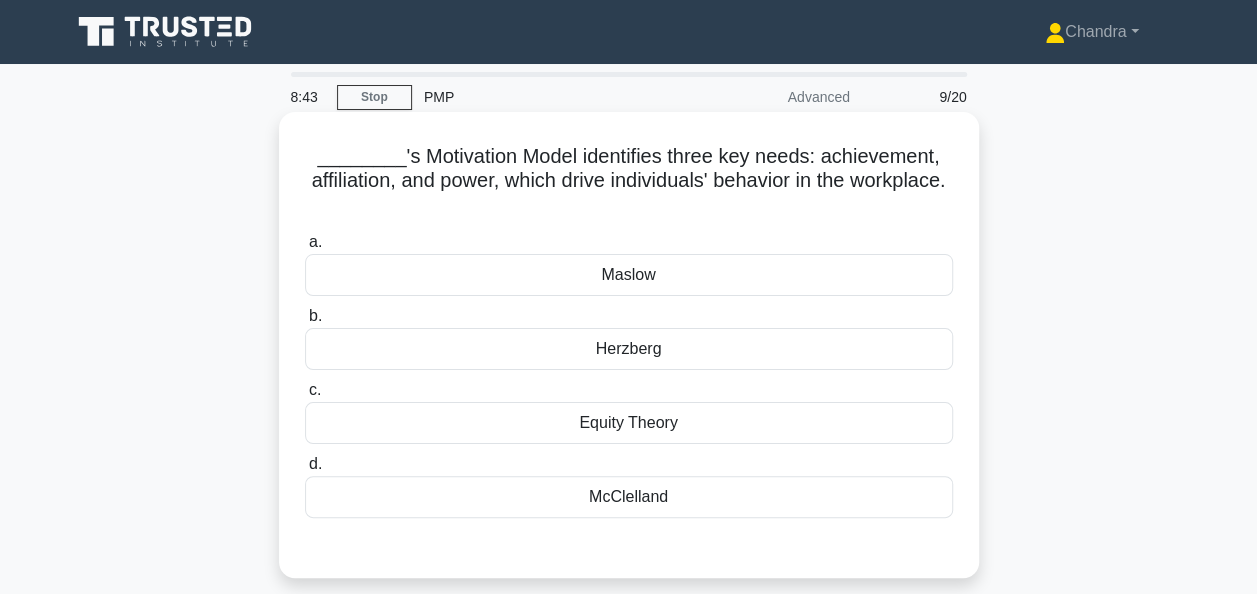 click on "Herzberg" at bounding box center (629, 349) 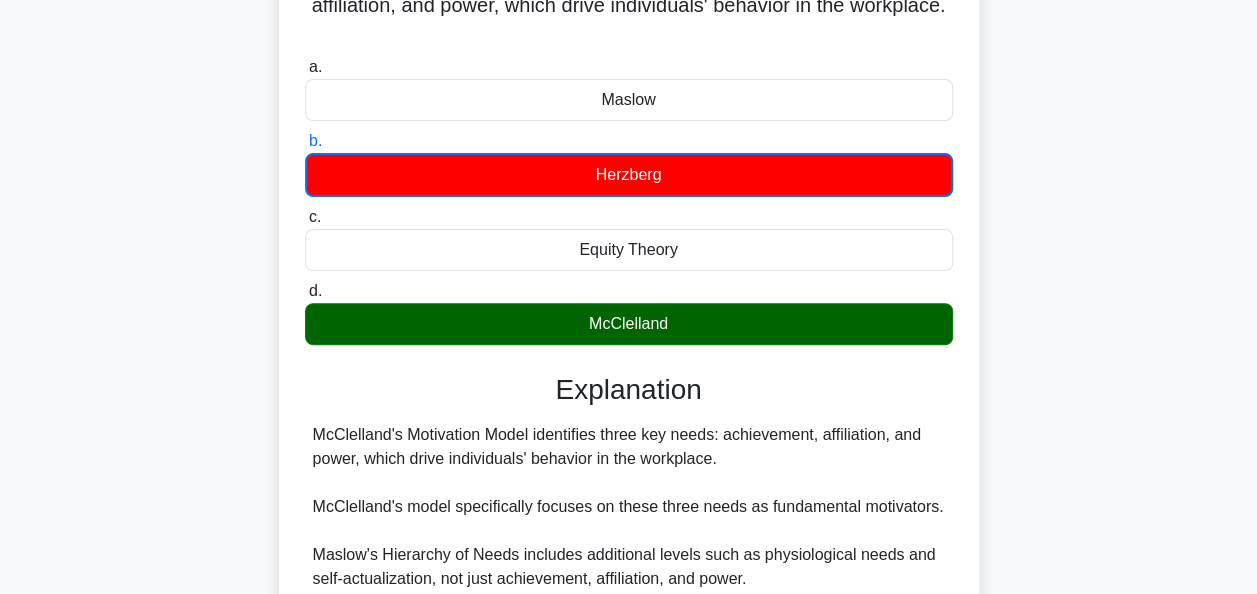 scroll, scrollTop: 495, scrollLeft: 0, axis: vertical 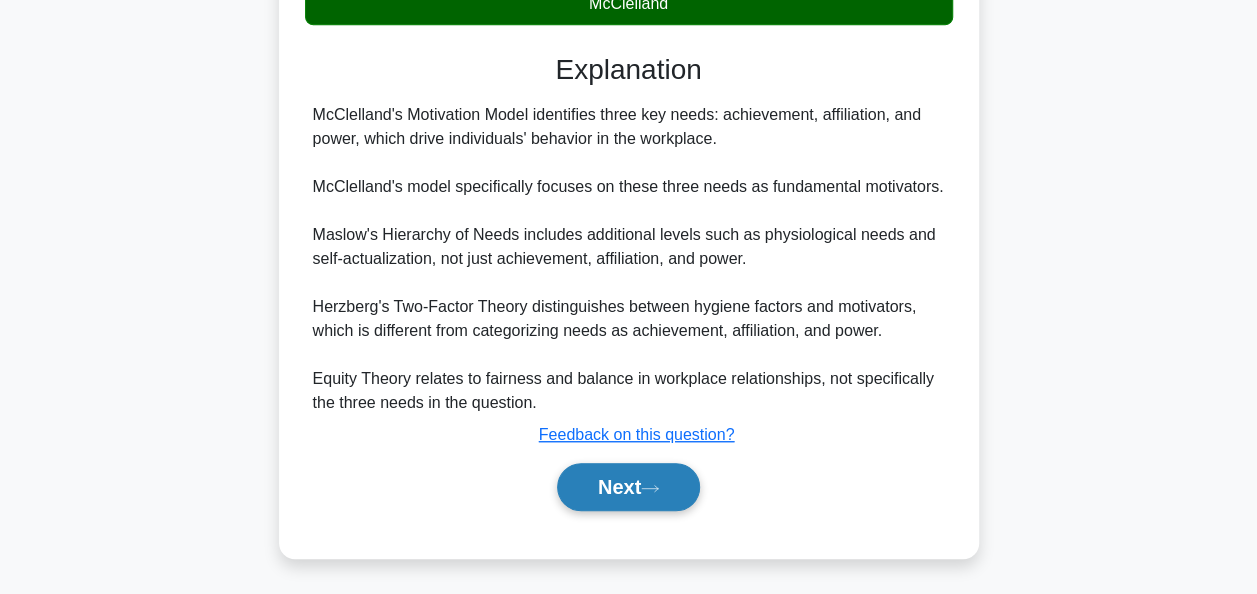 click on "Next" at bounding box center [628, 487] 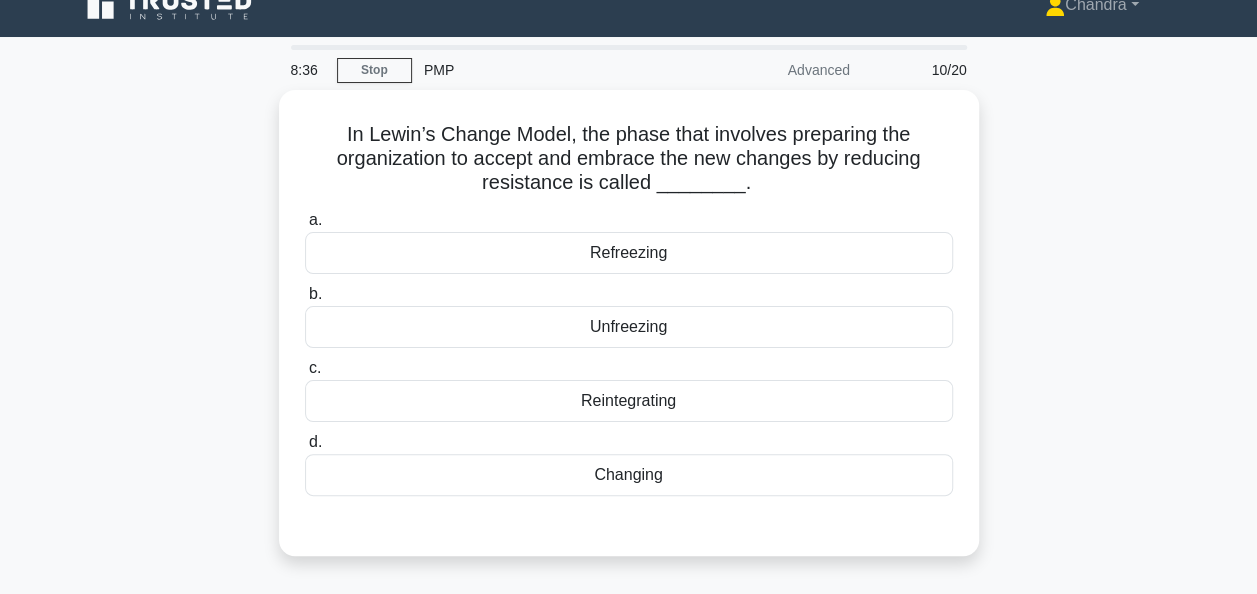 scroll, scrollTop: 0, scrollLeft: 0, axis: both 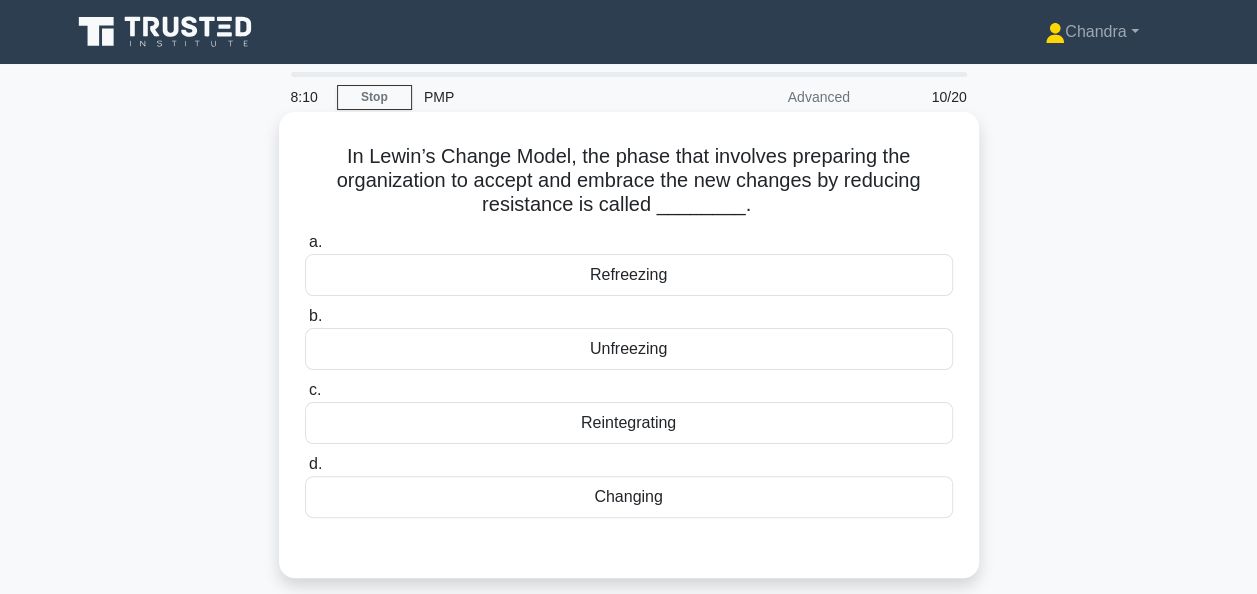 click on "Unfreezing" at bounding box center (629, 349) 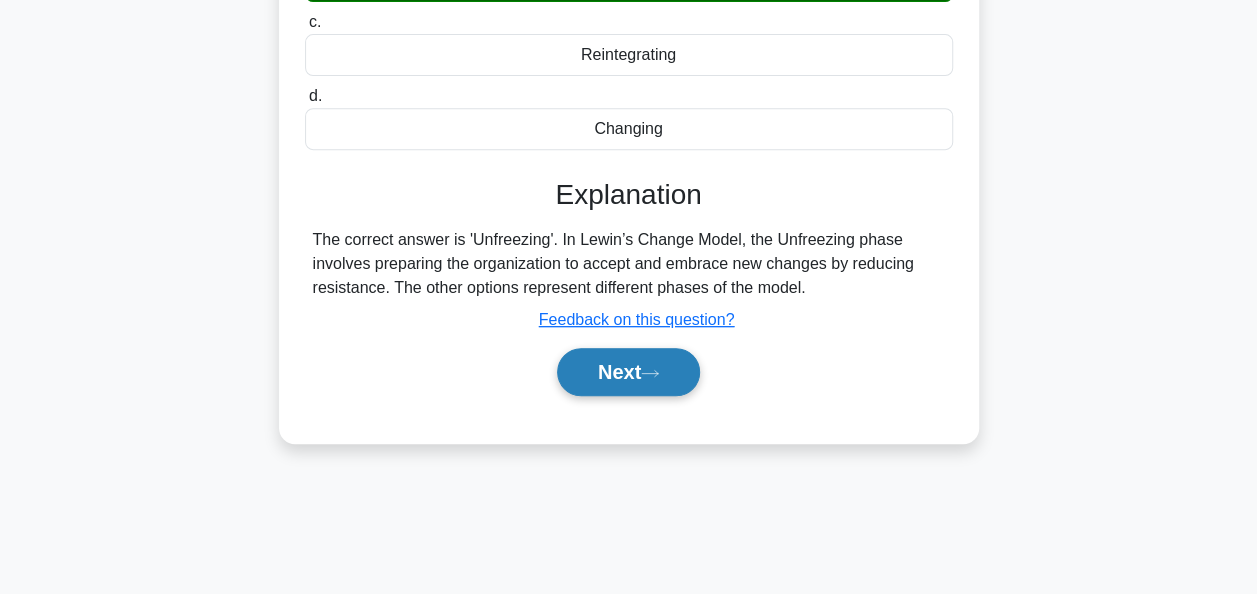 scroll, scrollTop: 400, scrollLeft: 0, axis: vertical 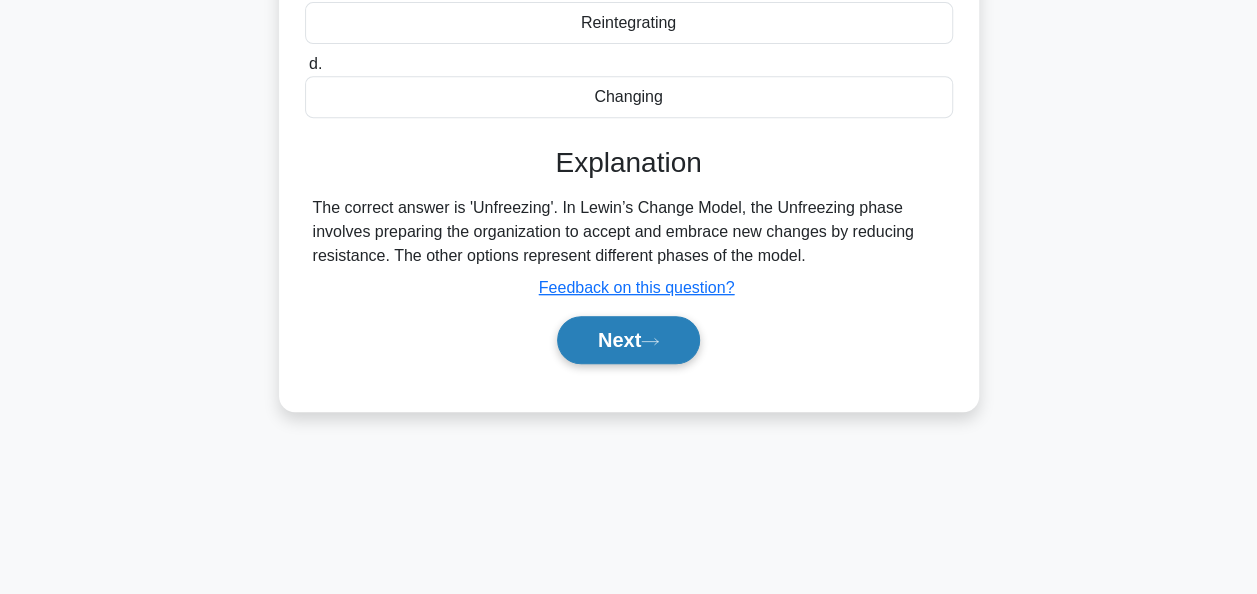 click on "Next" at bounding box center [628, 340] 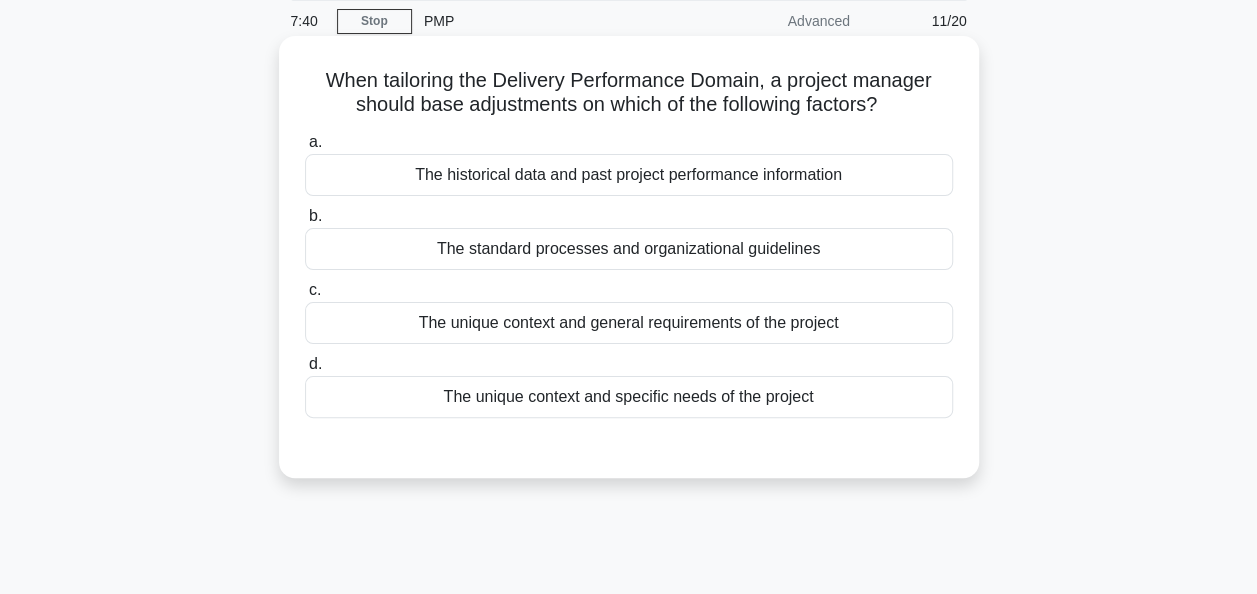 scroll, scrollTop: 100, scrollLeft: 0, axis: vertical 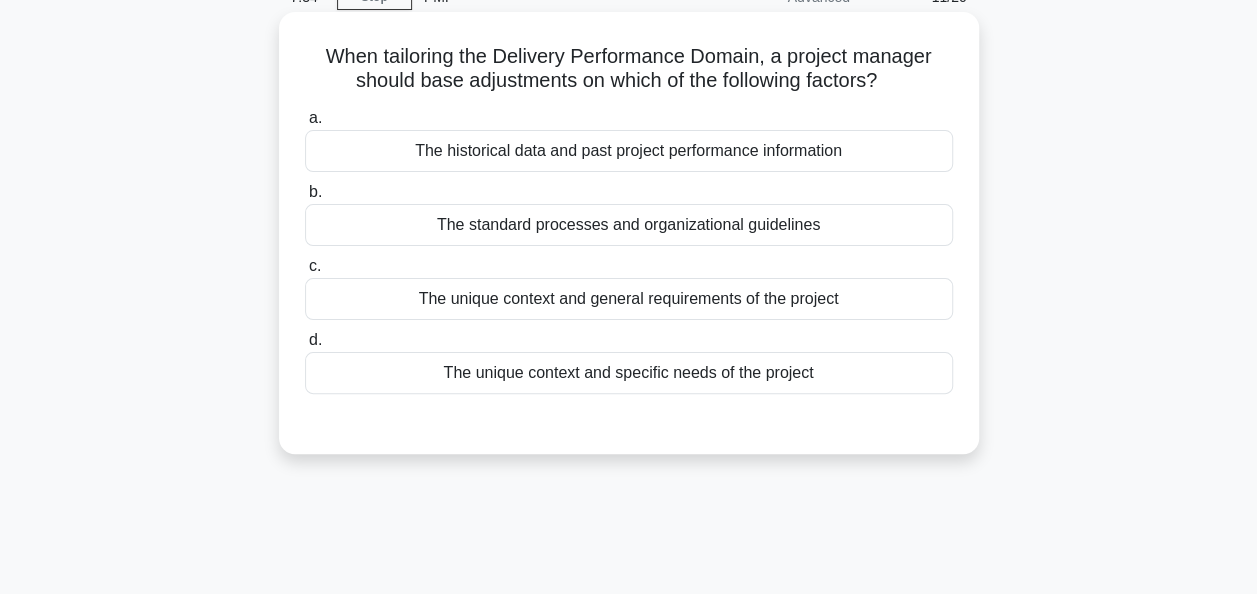 click on "The unique context and specific needs of the project" at bounding box center (629, 373) 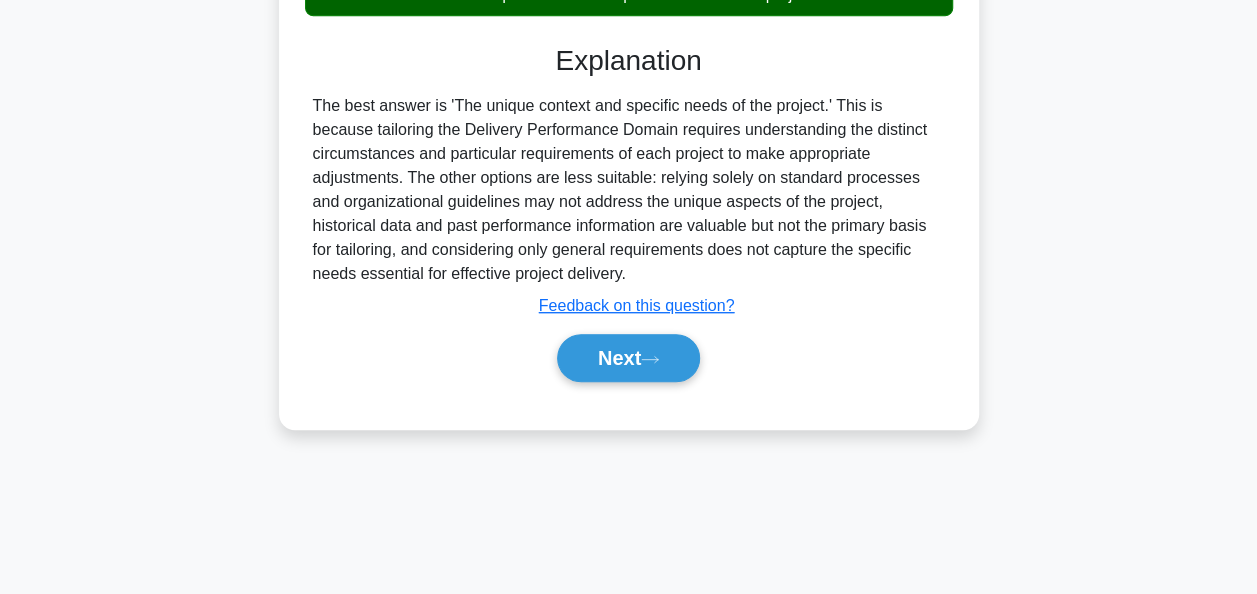 scroll, scrollTop: 486, scrollLeft: 0, axis: vertical 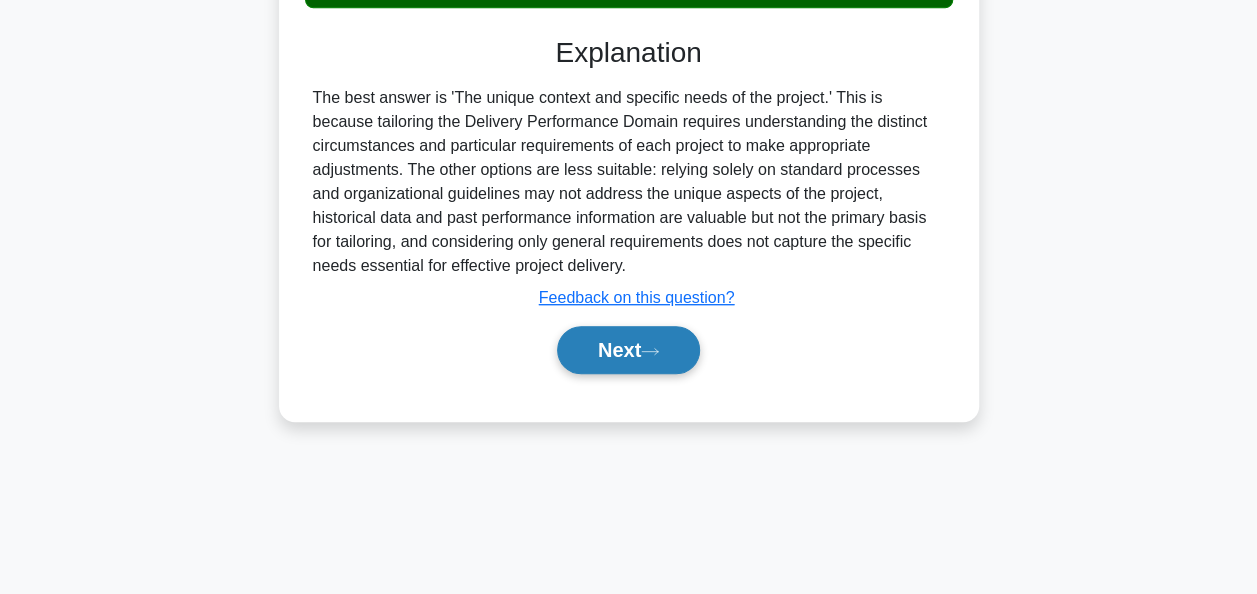 click on "Next" at bounding box center [628, 350] 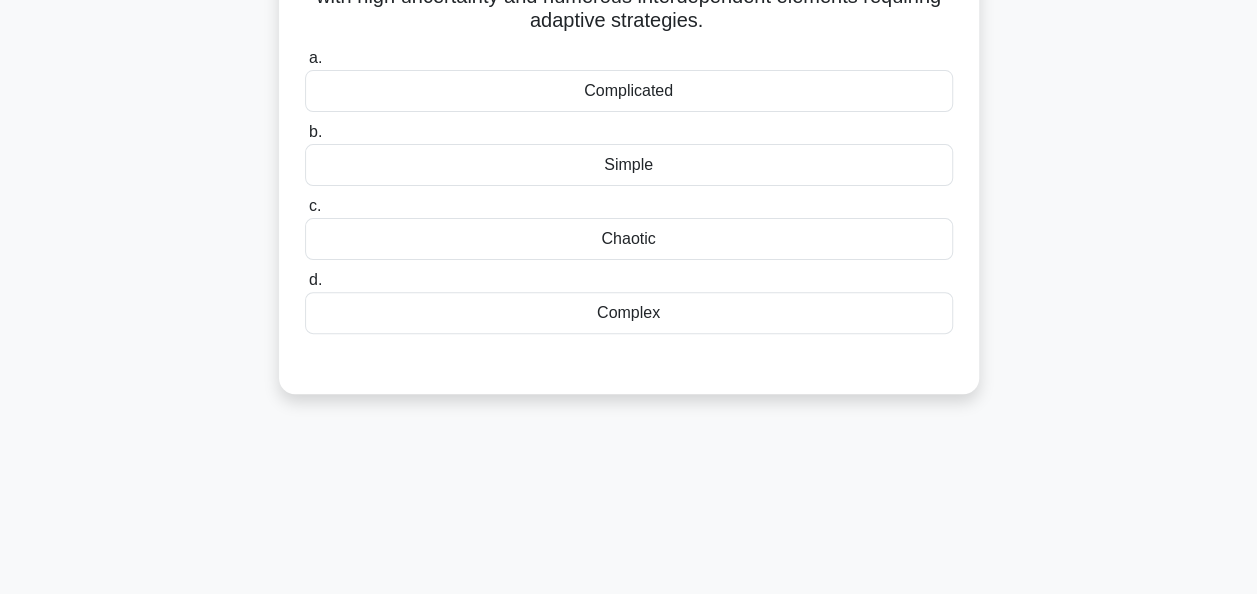 scroll, scrollTop: 0, scrollLeft: 0, axis: both 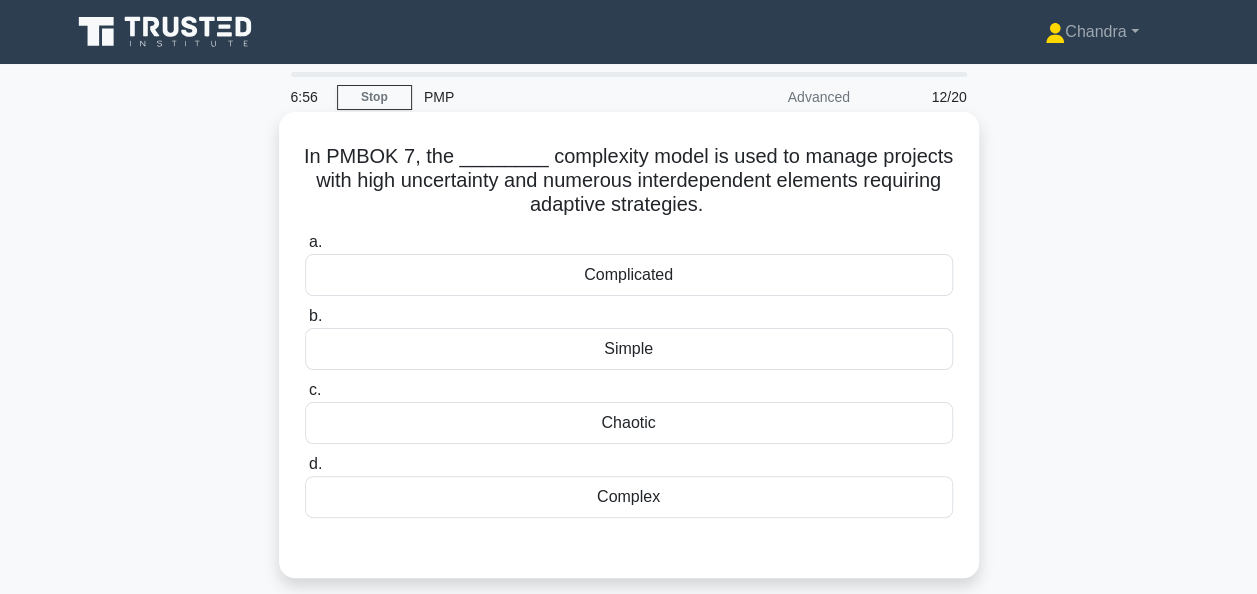 click on "Chaotic" at bounding box center [629, 423] 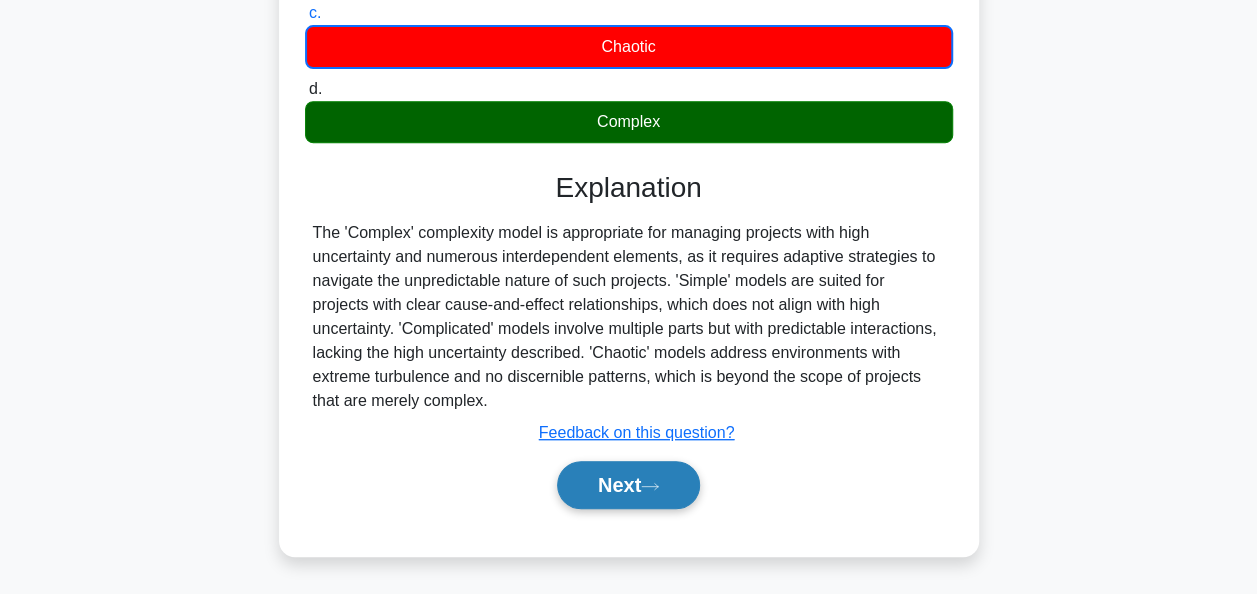 scroll, scrollTop: 486, scrollLeft: 0, axis: vertical 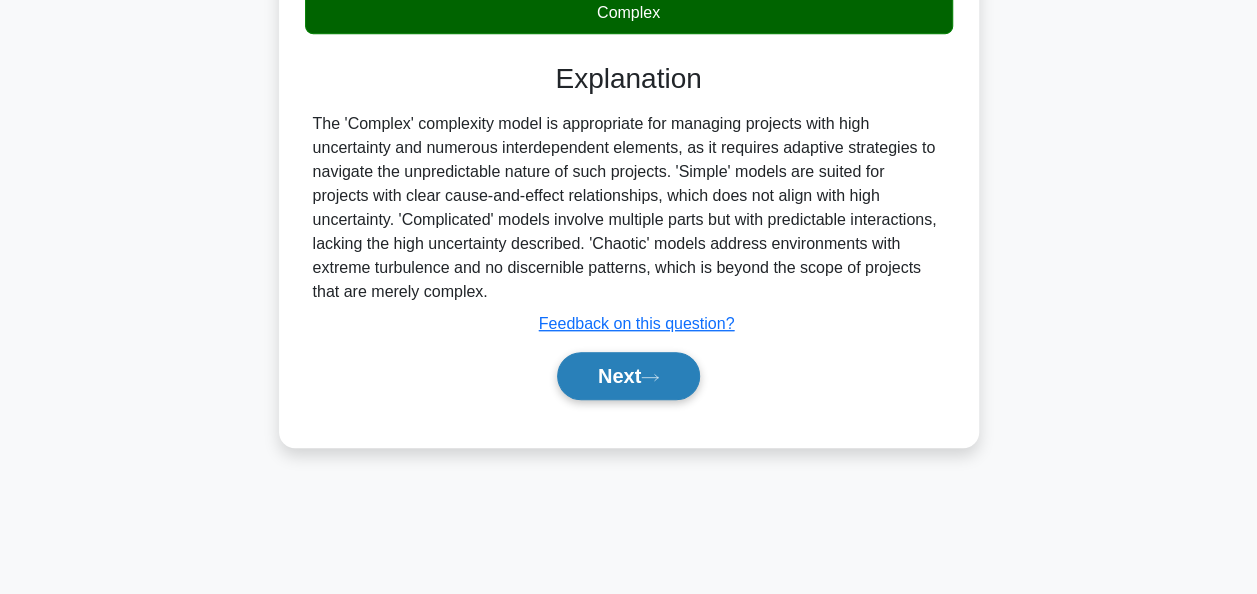 click on "Next" at bounding box center [628, 376] 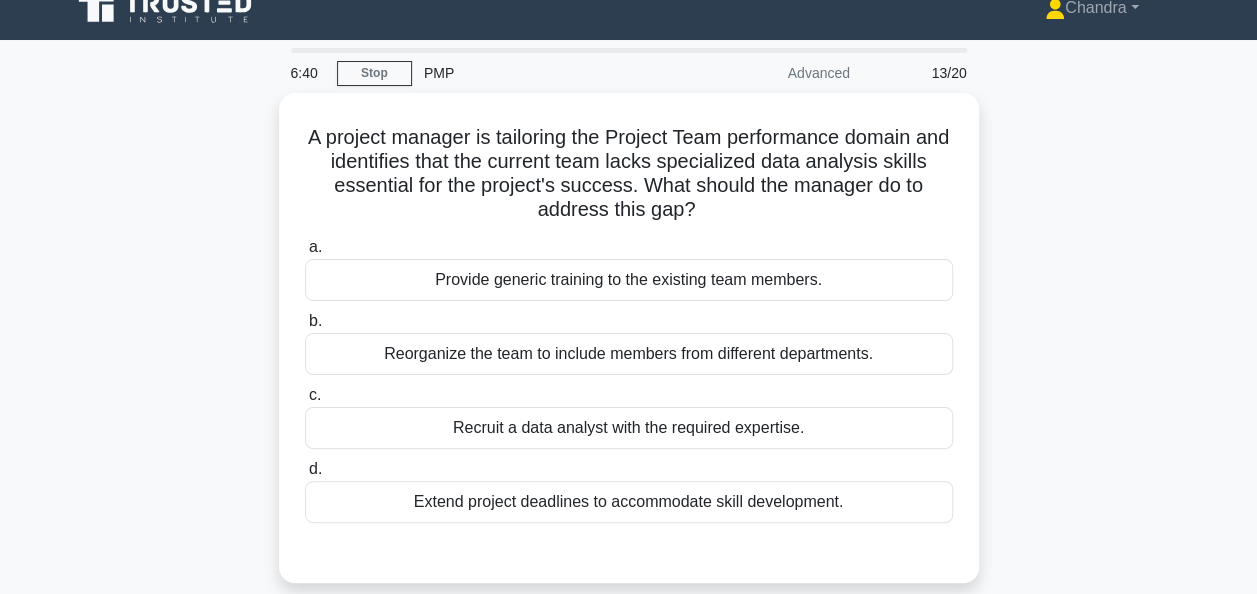 scroll, scrollTop: 0, scrollLeft: 0, axis: both 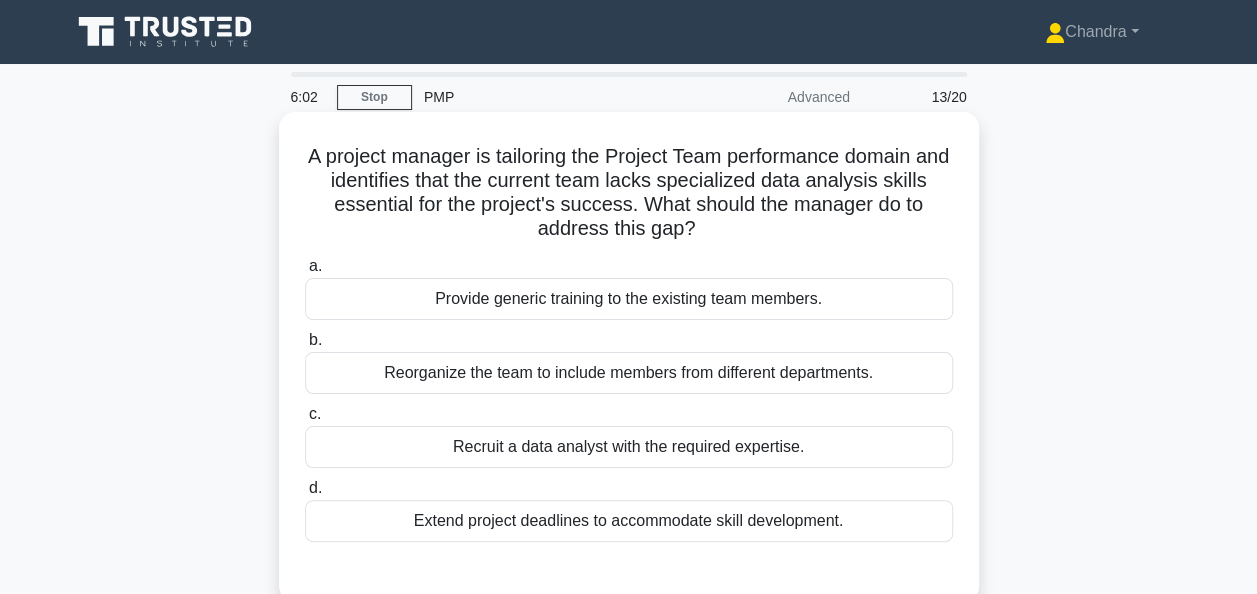 click on "Recruit a data analyst with the required expertise." at bounding box center (629, 447) 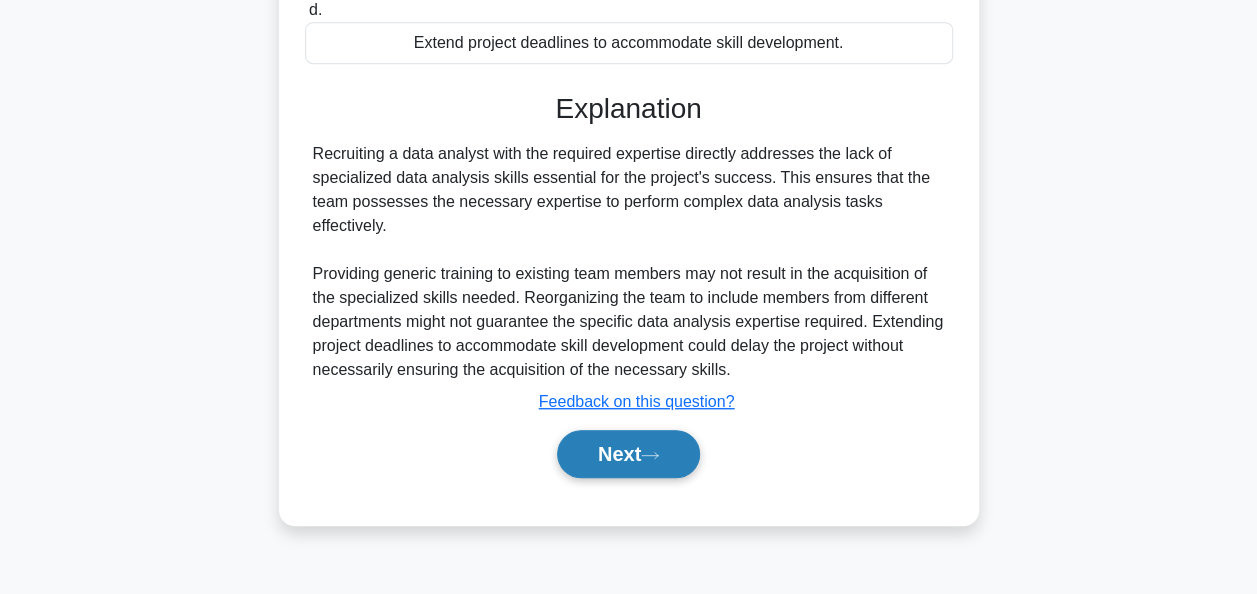 scroll, scrollTop: 486, scrollLeft: 0, axis: vertical 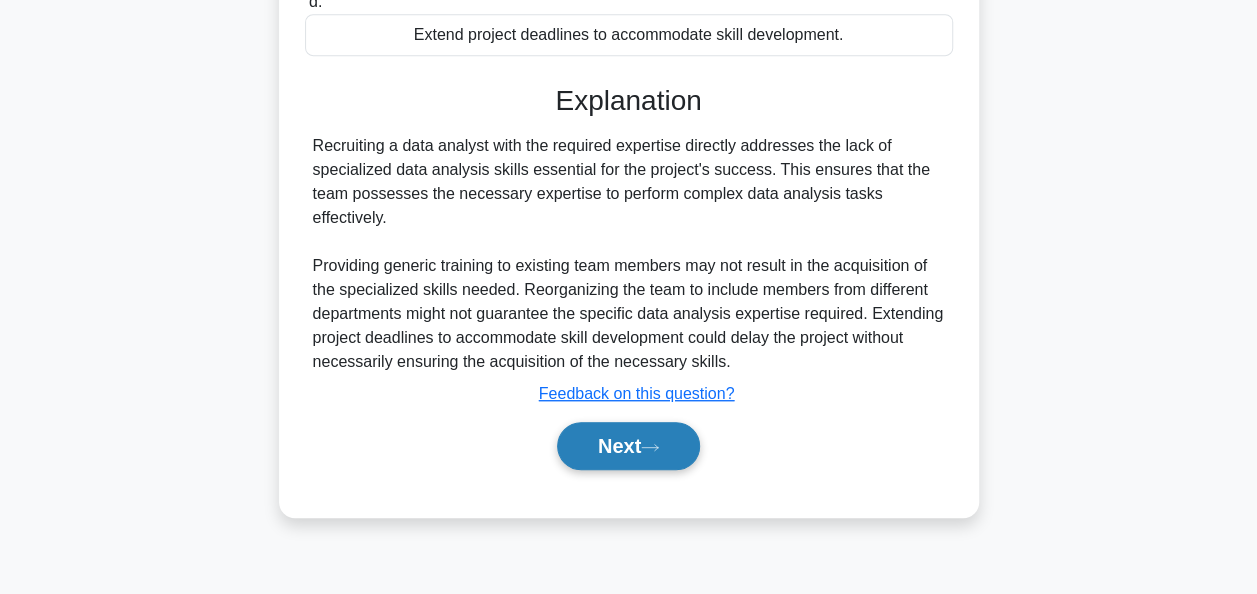 click on "Next" at bounding box center (628, 446) 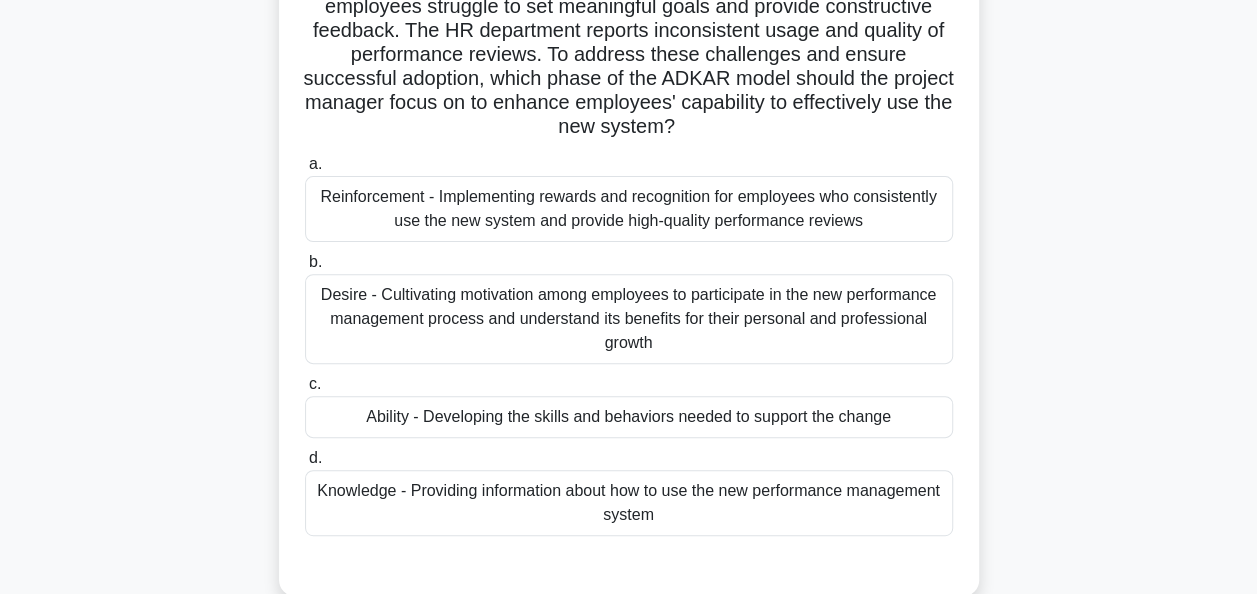scroll, scrollTop: 200, scrollLeft: 0, axis: vertical 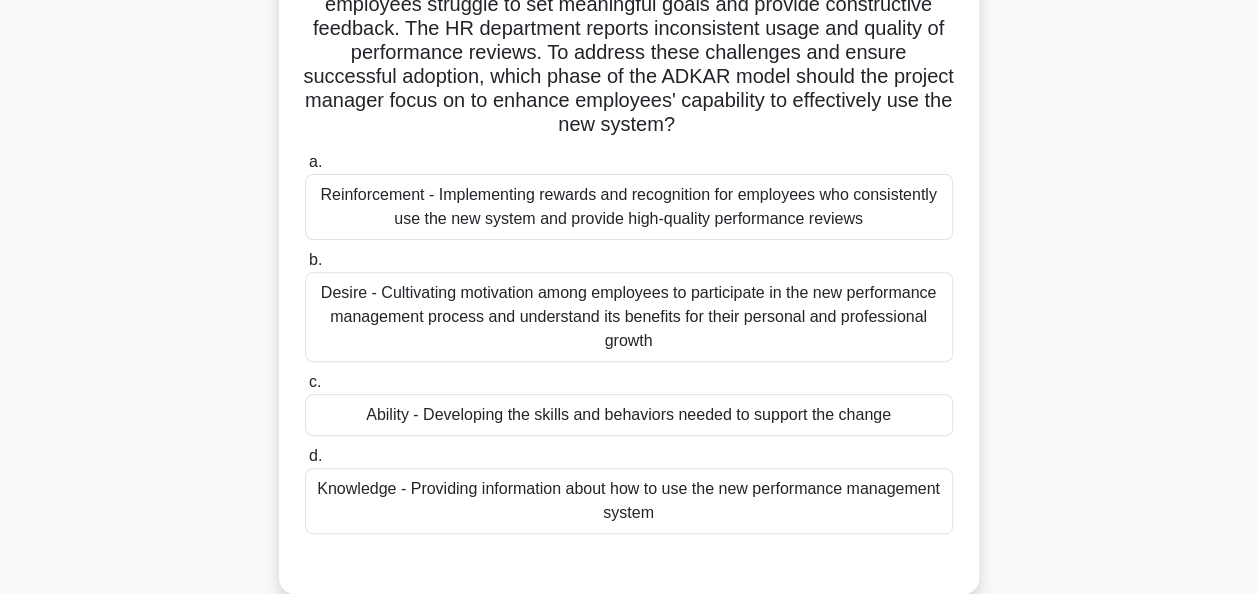 click on "Desire - Cultivating motivation among employees to participate in the new performance management process and understand its benefits for their personal and professional growth" at bounding box center [629, 317] 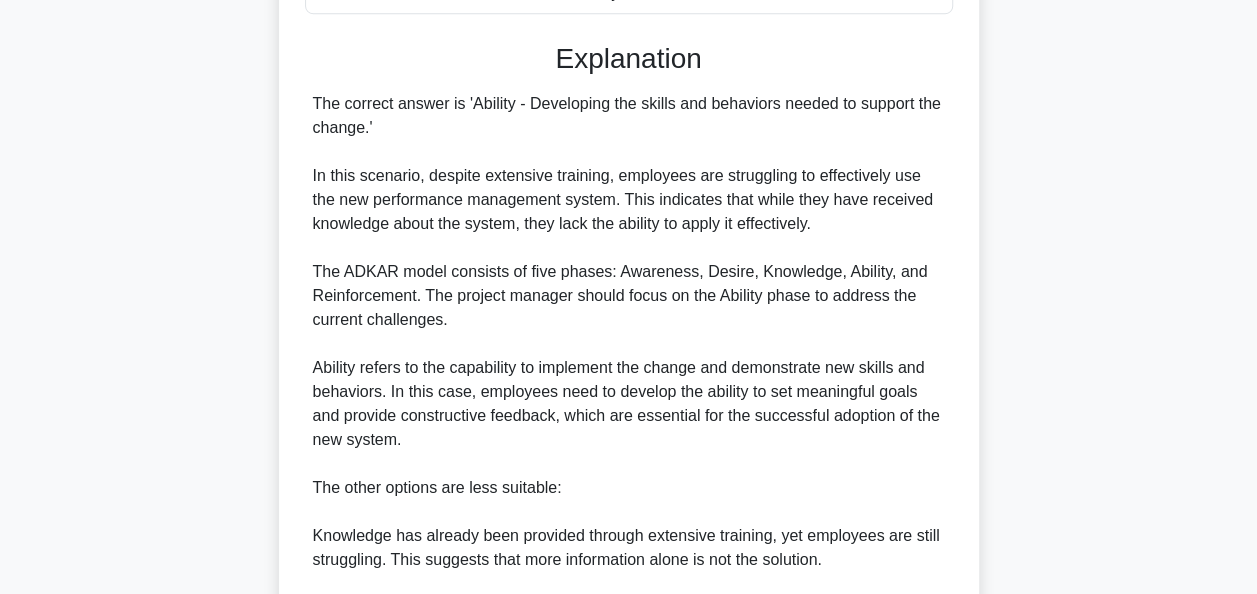 scroll, scrollTop: 800, scrollLeft: 0, axis: vertical 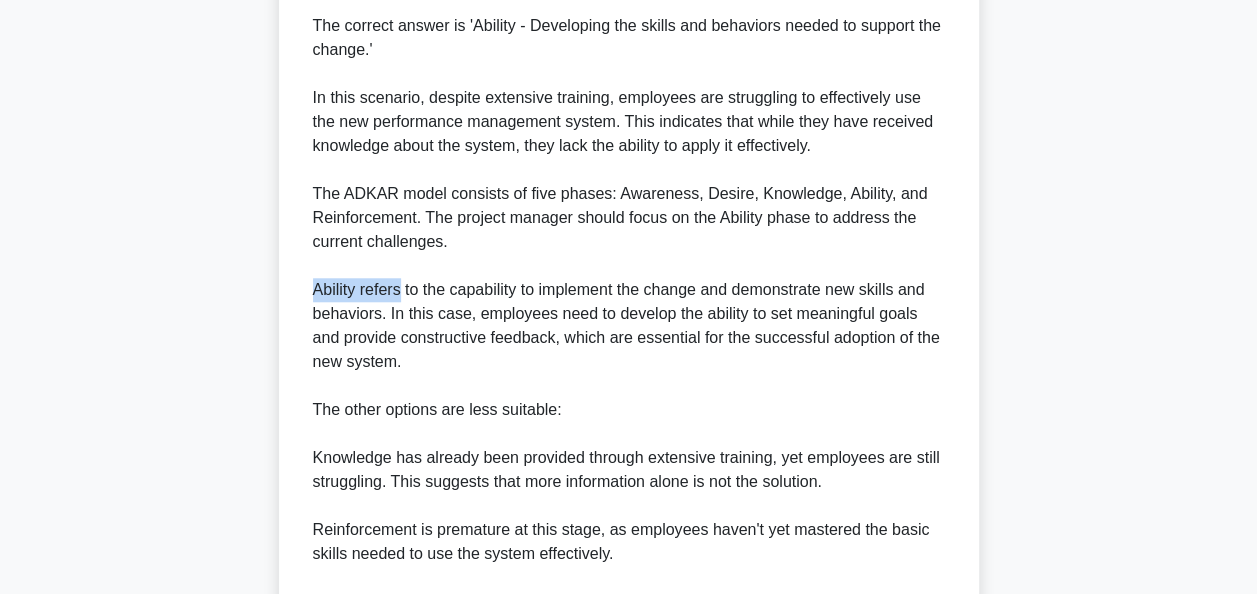 drag, startPoint x: 314, startPoint y: 294, endPoint x: 399, endPoint y: 296, distance: 85.02353 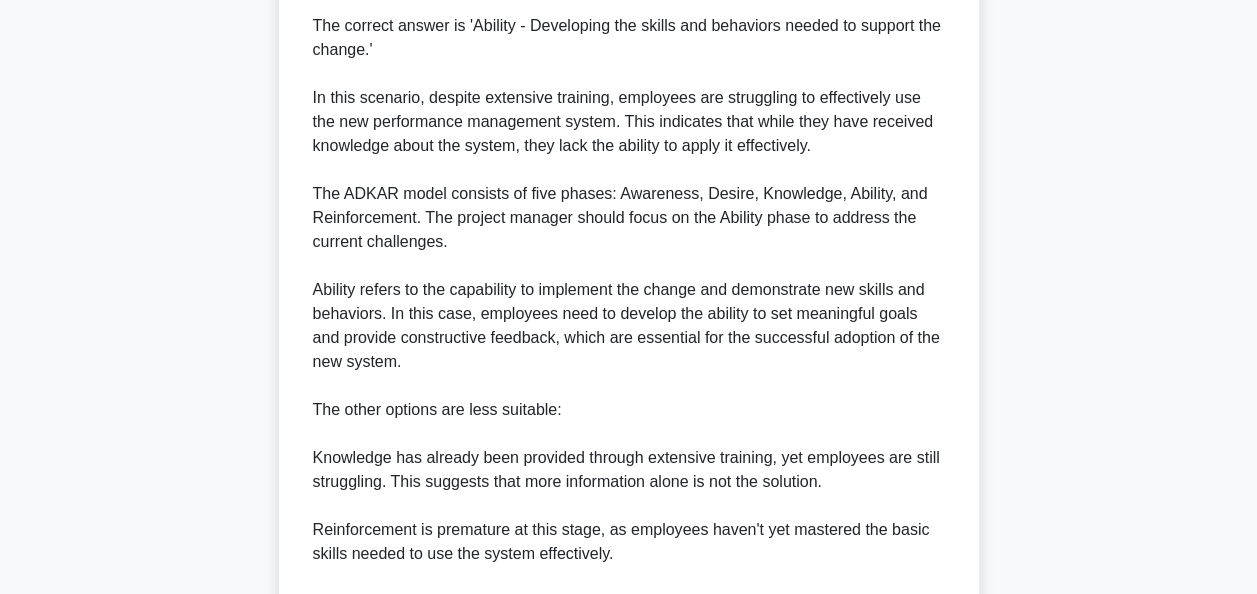 drag, startPoint x: 399, startPoint y: 296, endPoint x: 515, endPoint y: 392, distance: 150.57224 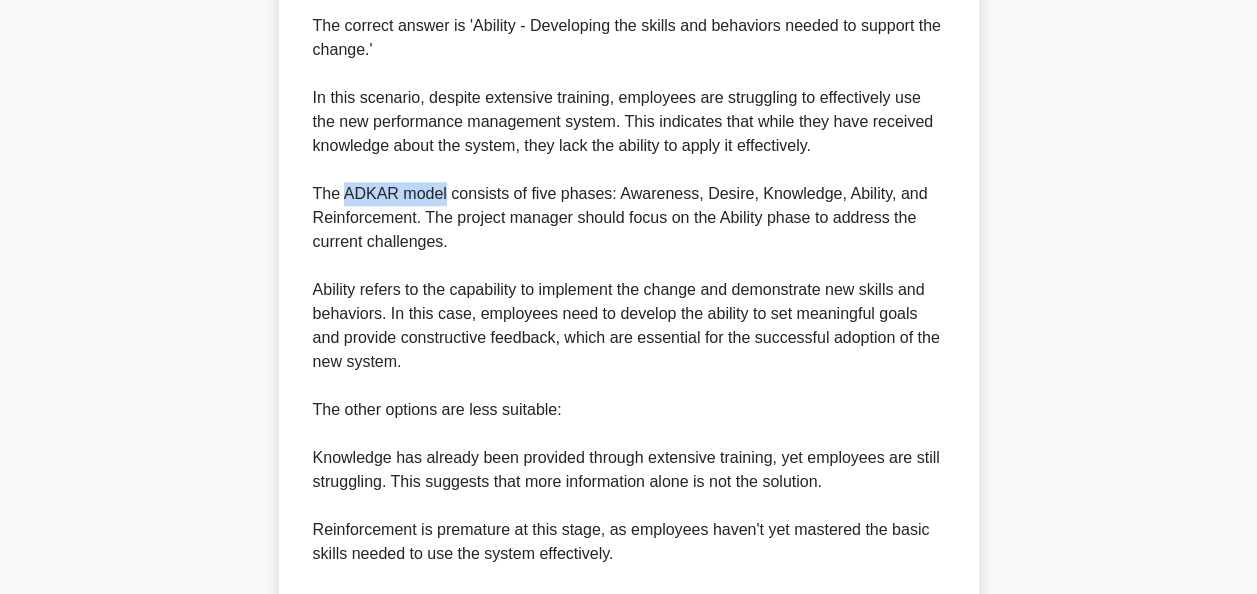 drag, startPoint x: 342, startPoint y: 192, endPoint x: 442, endPoint y: 198, distance: 100.17984 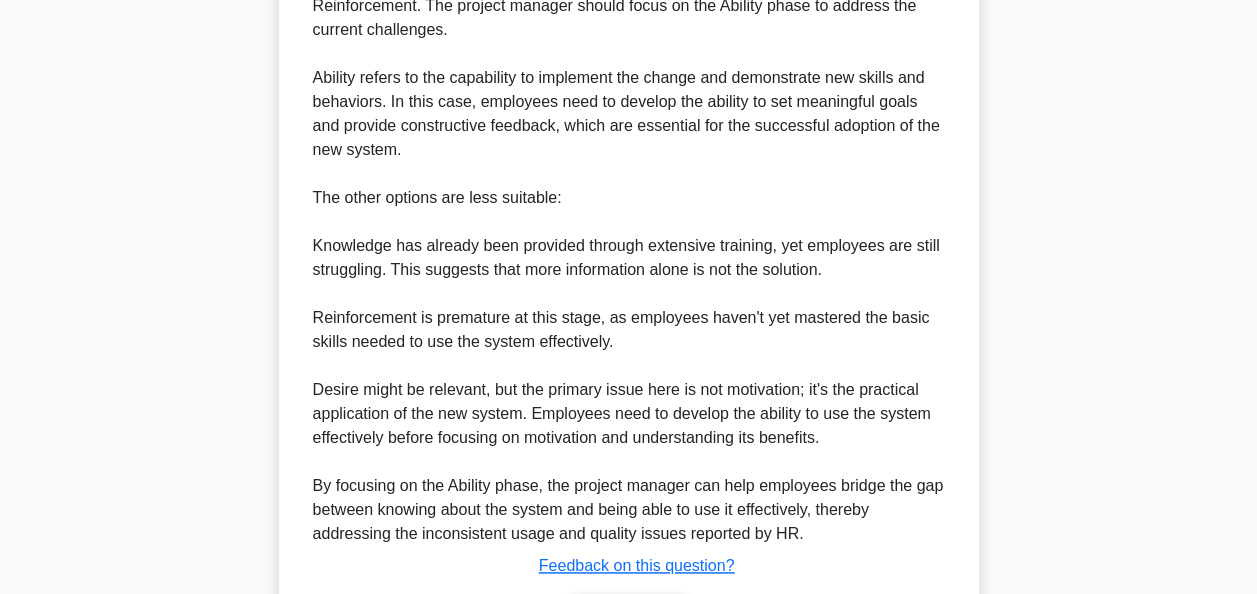 scroll, scrollTop: 1143, scrollLeft: 0, axis: vertical 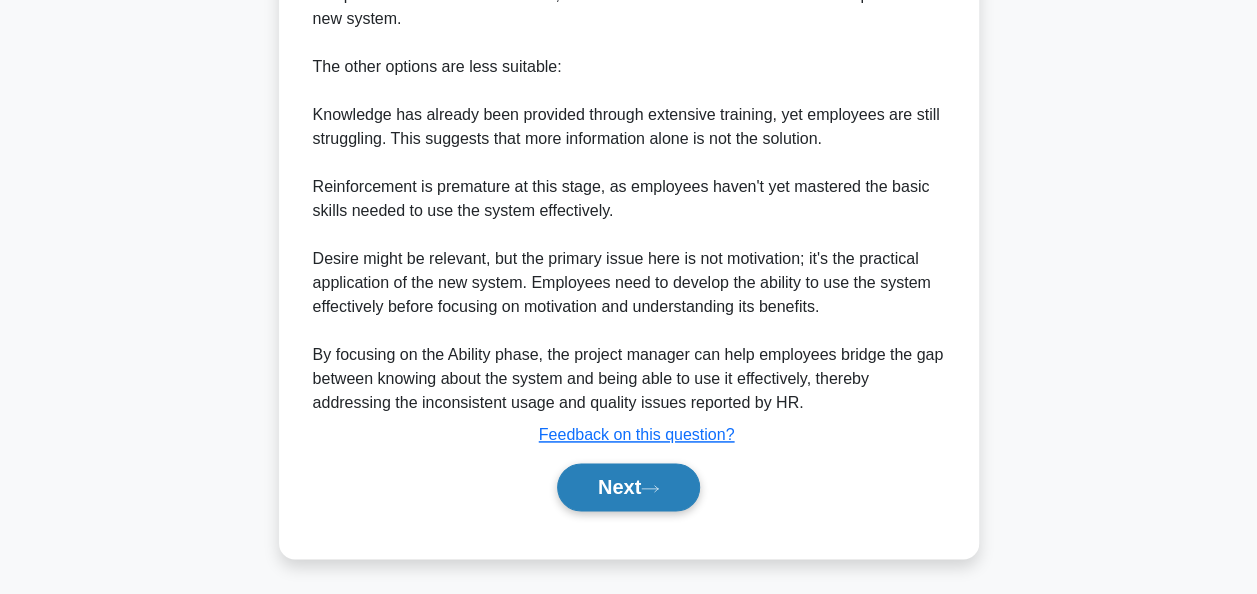 click on "Next" at bounding box center (628, 487) 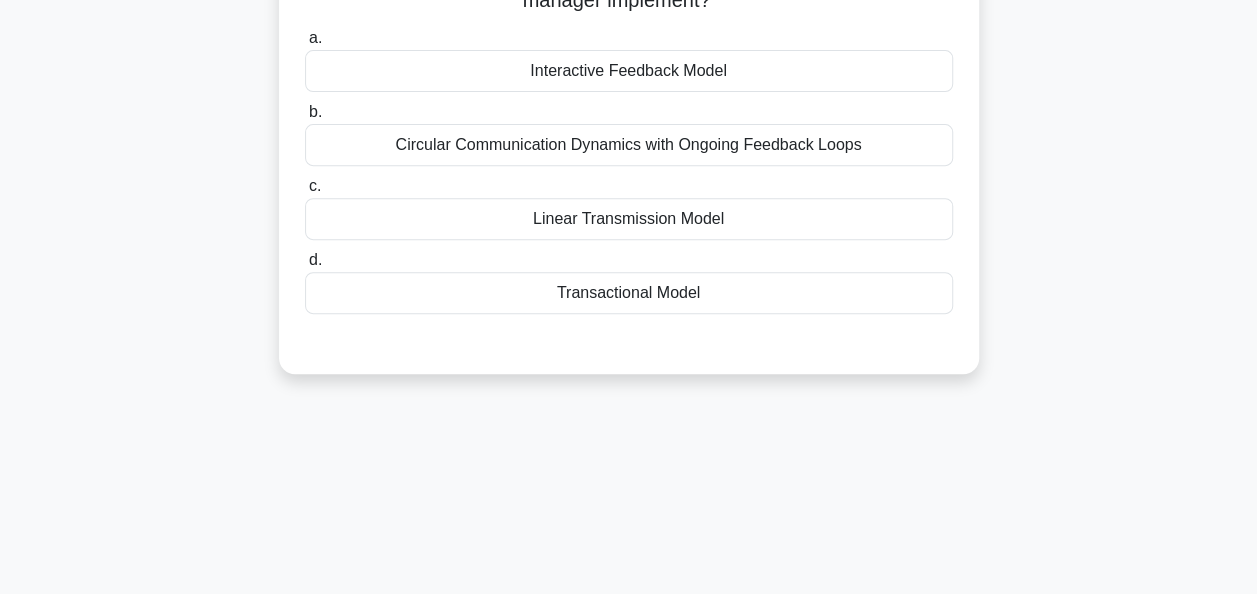 scroll, scrollTop: 86, scrollLeft: 0, axis: vertical 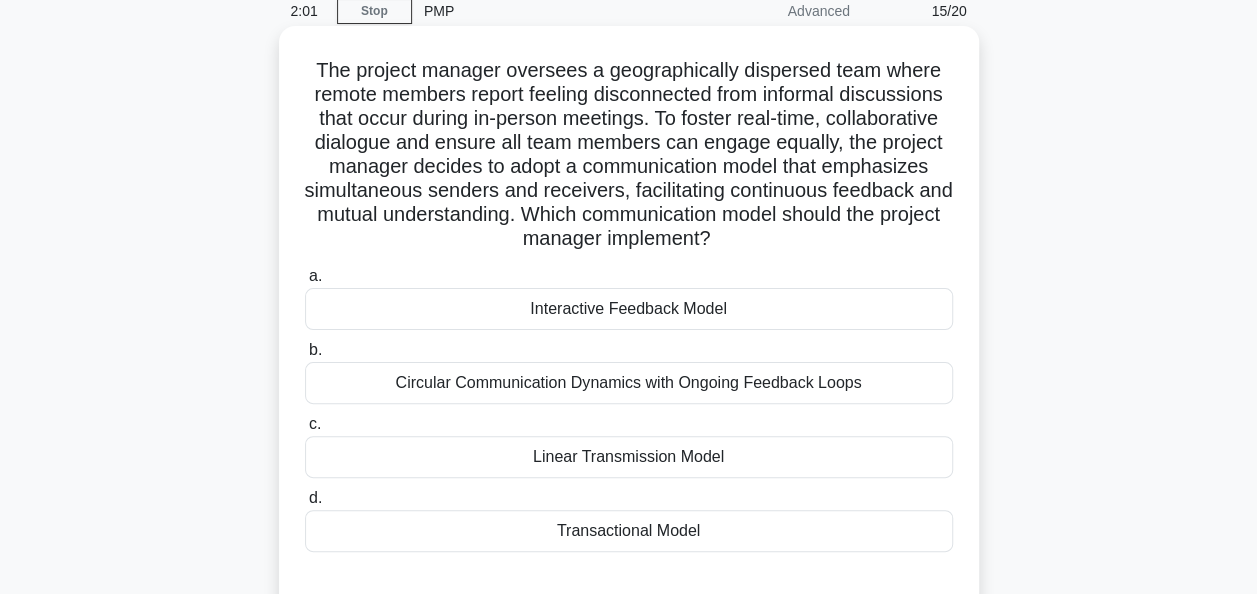 drag, startPoint x: 482, startPoint y: 147, endPoint x: 896, endPoint y: 240, distance: 424.3171 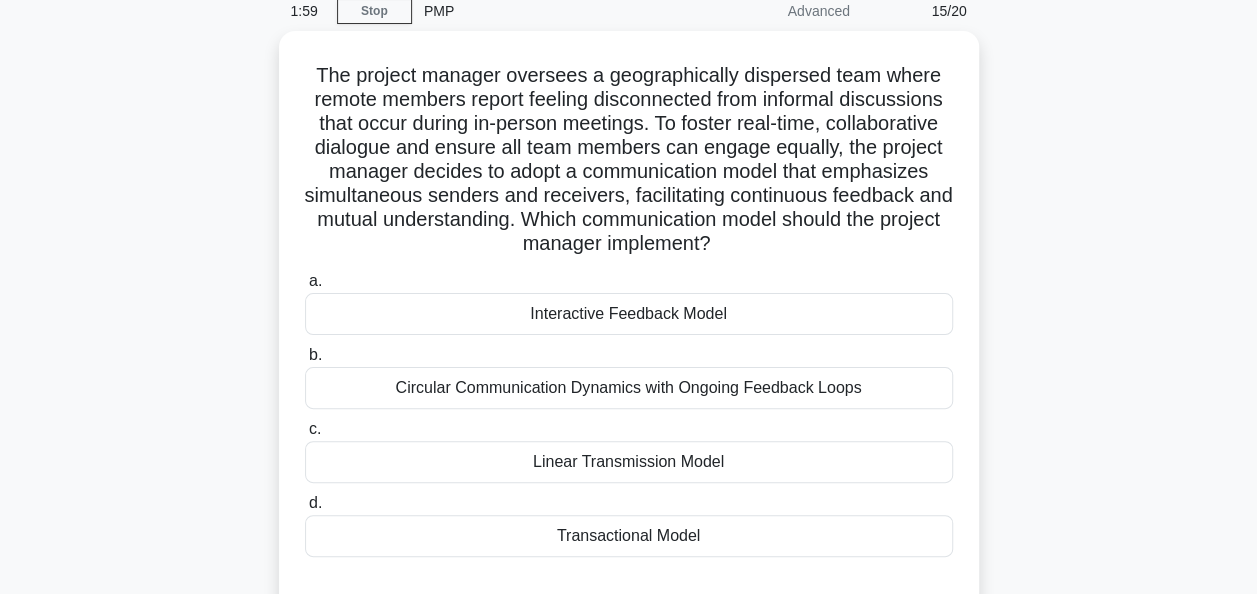 drag, startPoint x: 896, startPoint y: 240, endPoint x: 1118, endPoint y: 180, distance: 229.96521 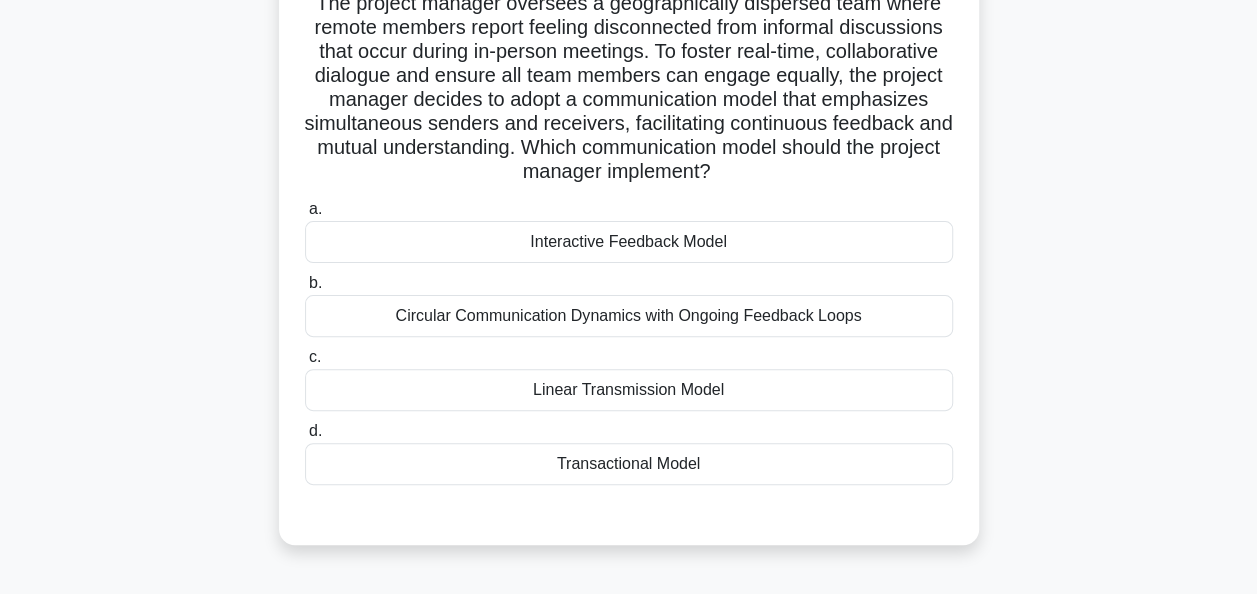 scroll, scrollTop: 186, scrollLeft: 0, axis: vertical 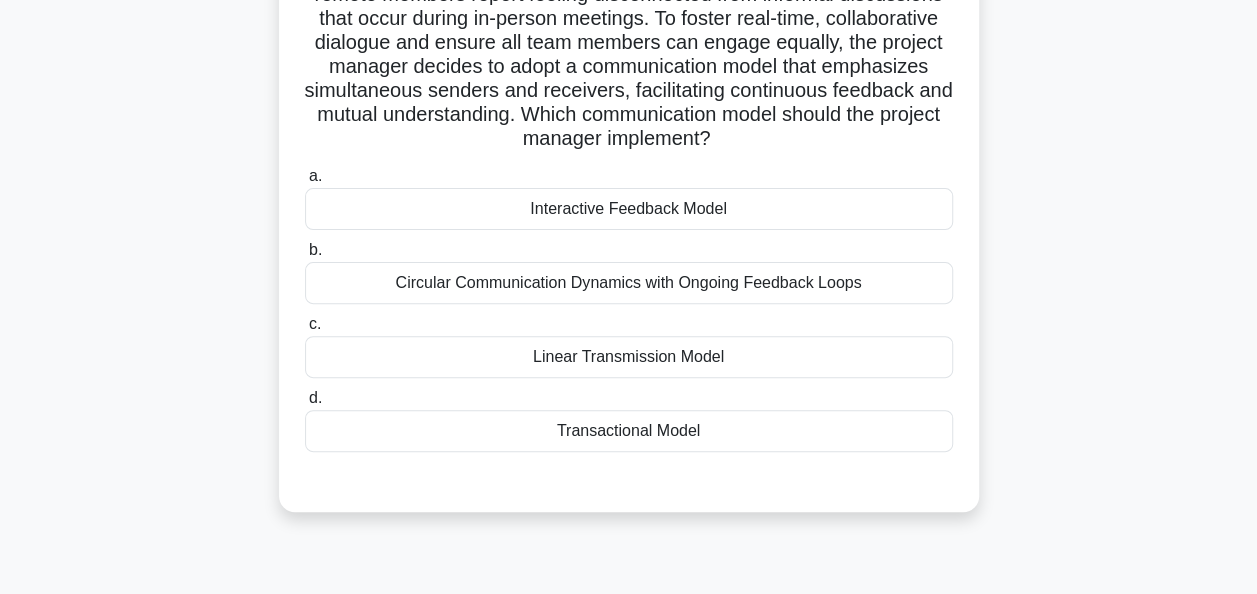 click on "Interactive Feedback Model" at bounding box center [629, 209] 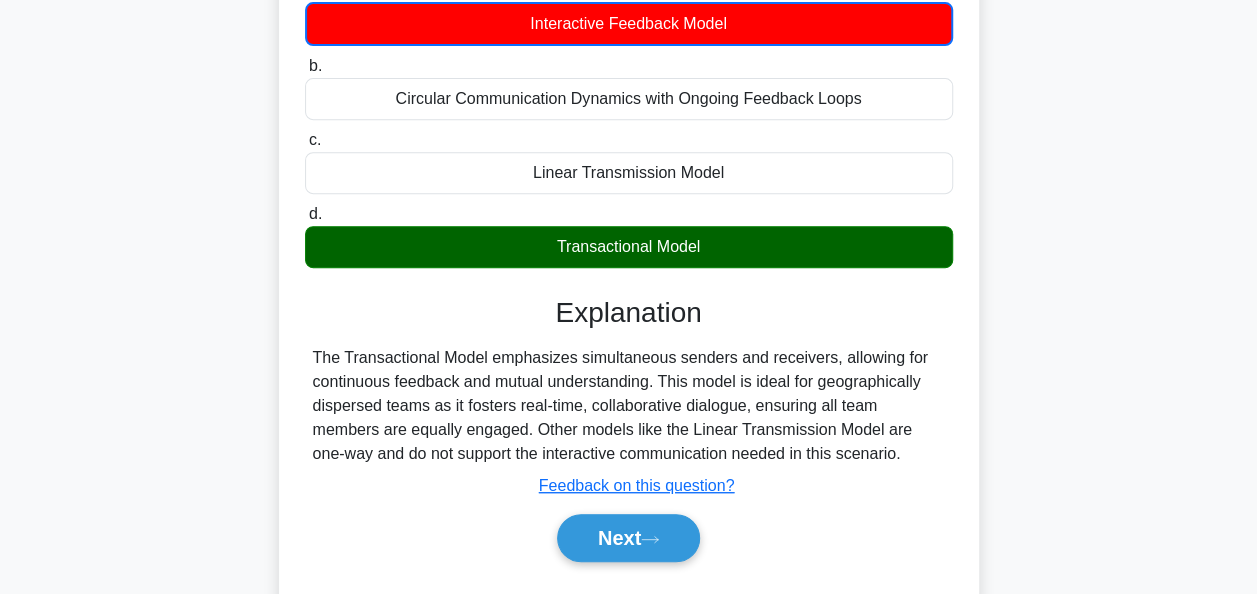 scroll, scrollTop: 486, scrollLeft: 0, axis: vertical 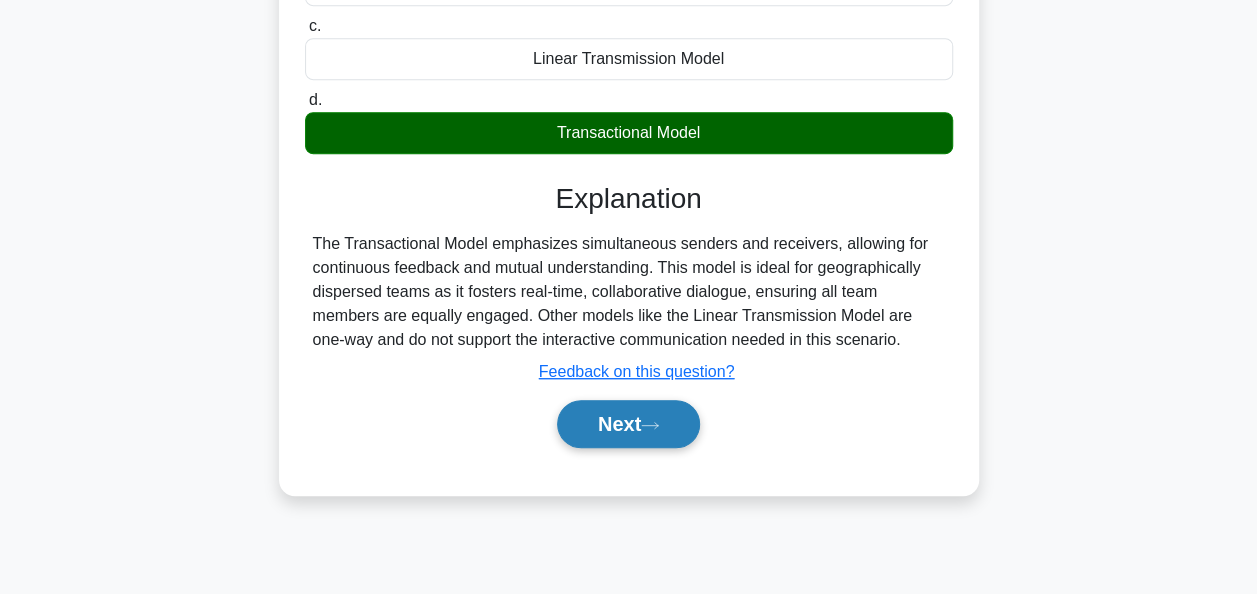 click on "Next" at bounding box center [628, 424] 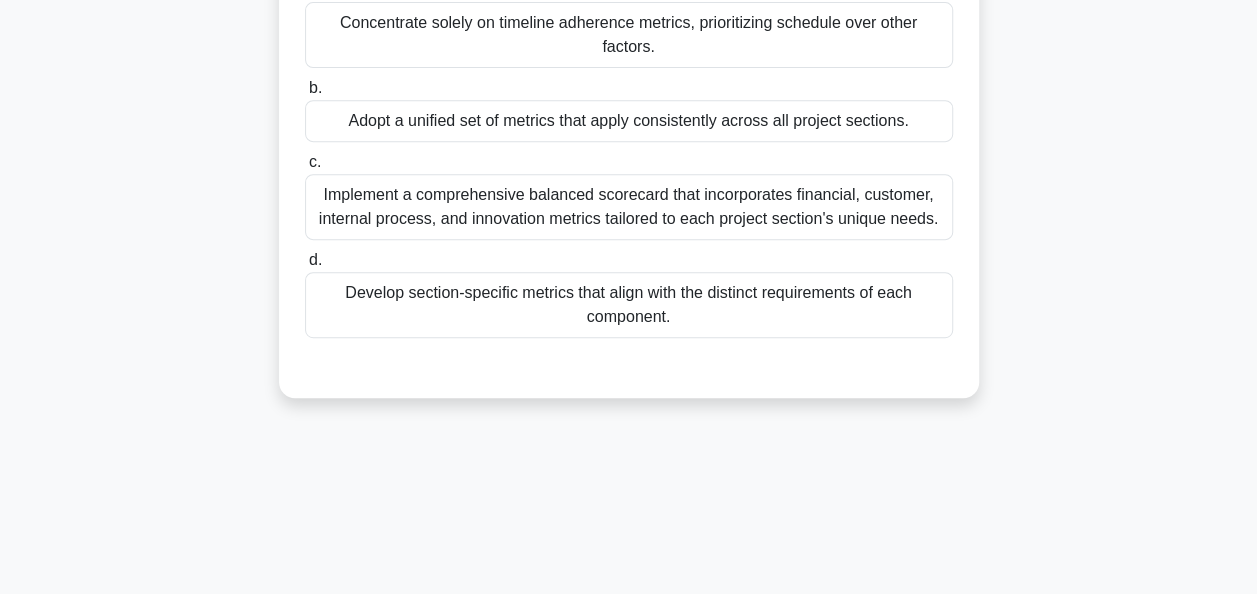 scroll, scrollTop: 486, scrollLeft: 0, axis: vertical 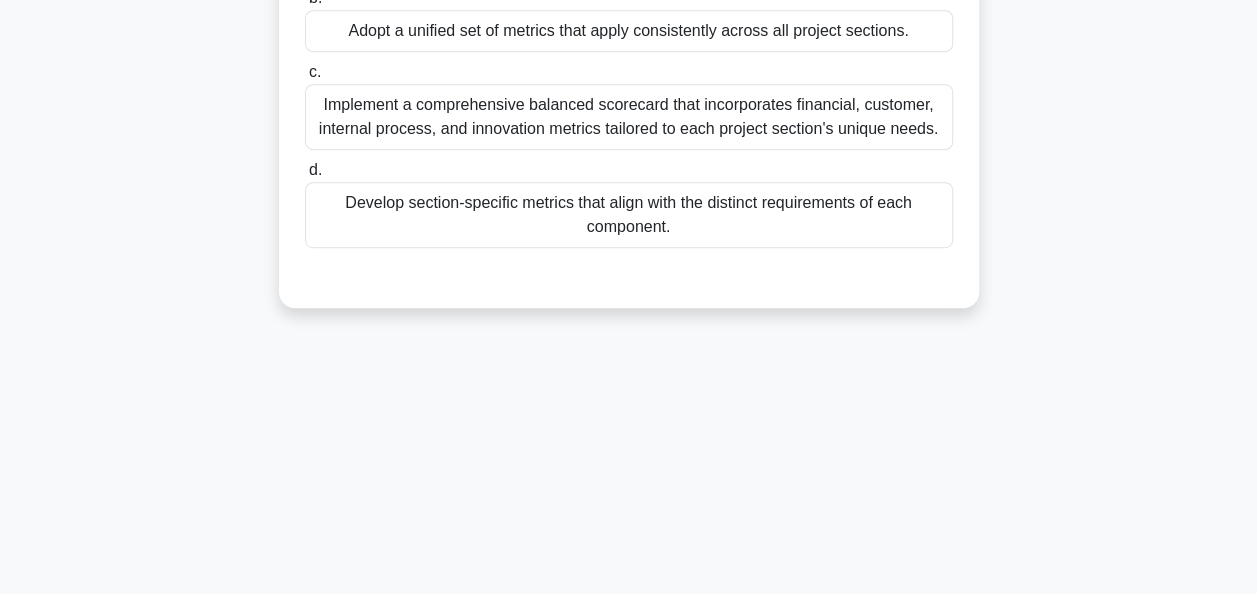 click on "Develop section-specific metrics that align with the distinct requirements of each component." at bounding box center (629, 215) 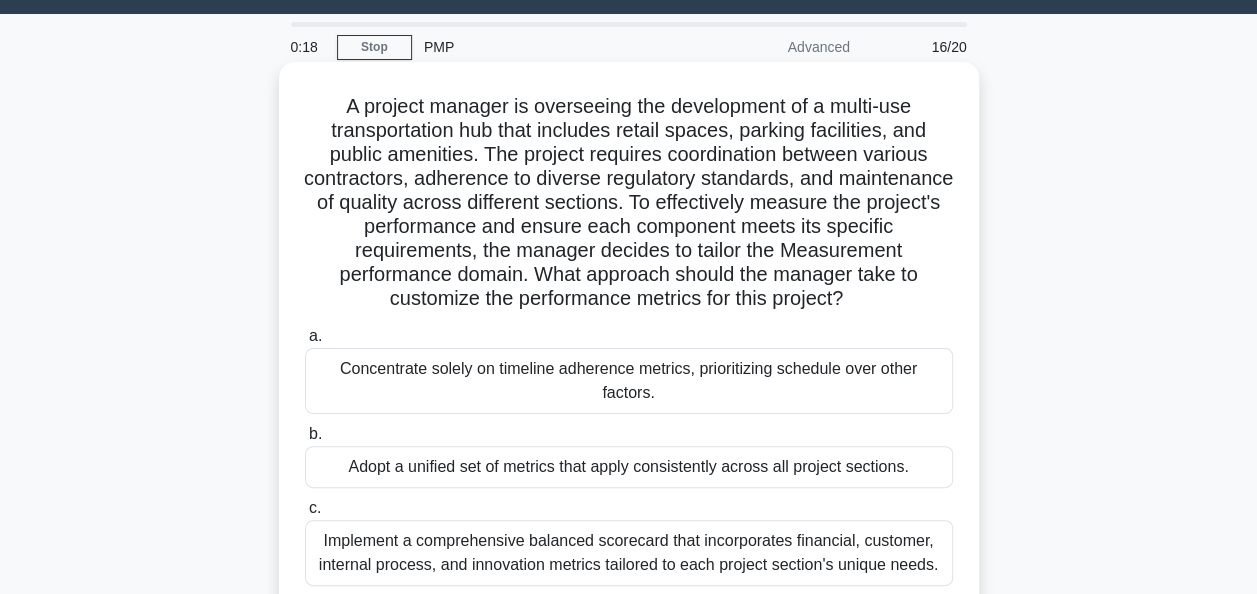 scroll, scrollTop: 0, scrollLeft: 0, axis: both 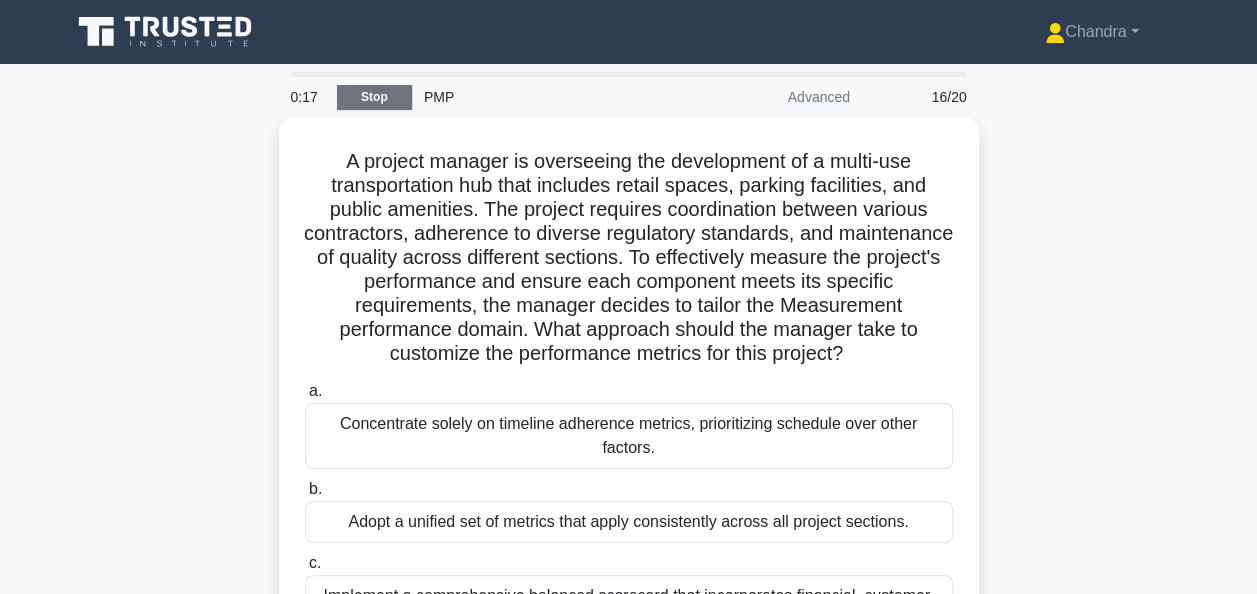 click on "Stop" at bounding box center [374, 97] 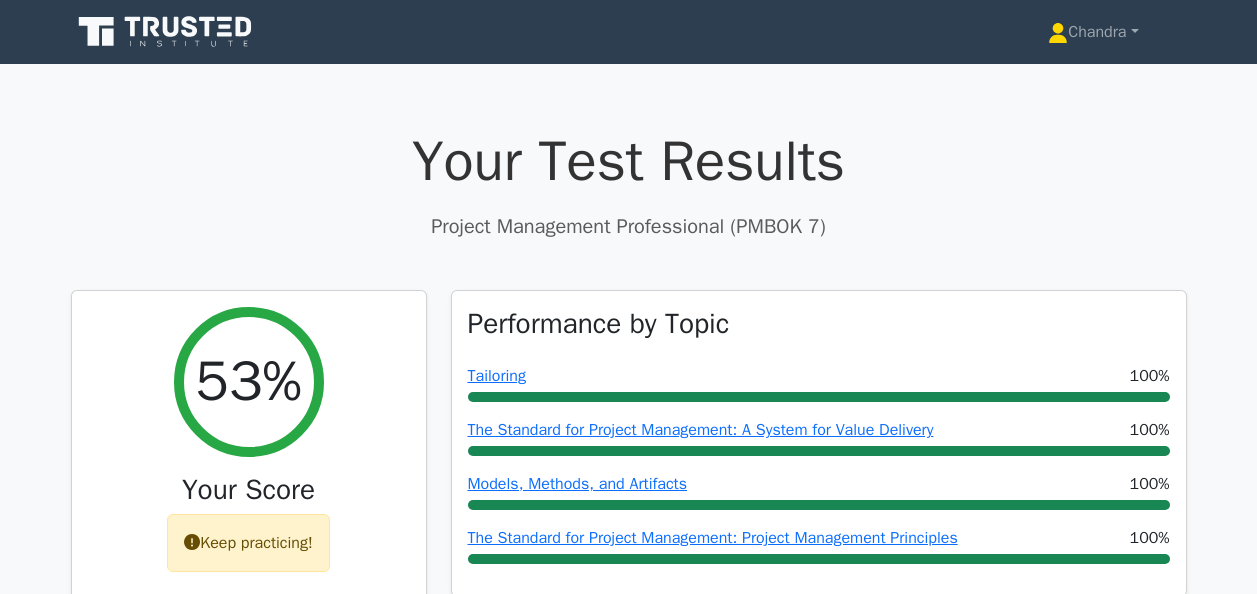 scroll, scrollTop: 500, scrollLeft: 0, axis: vertical 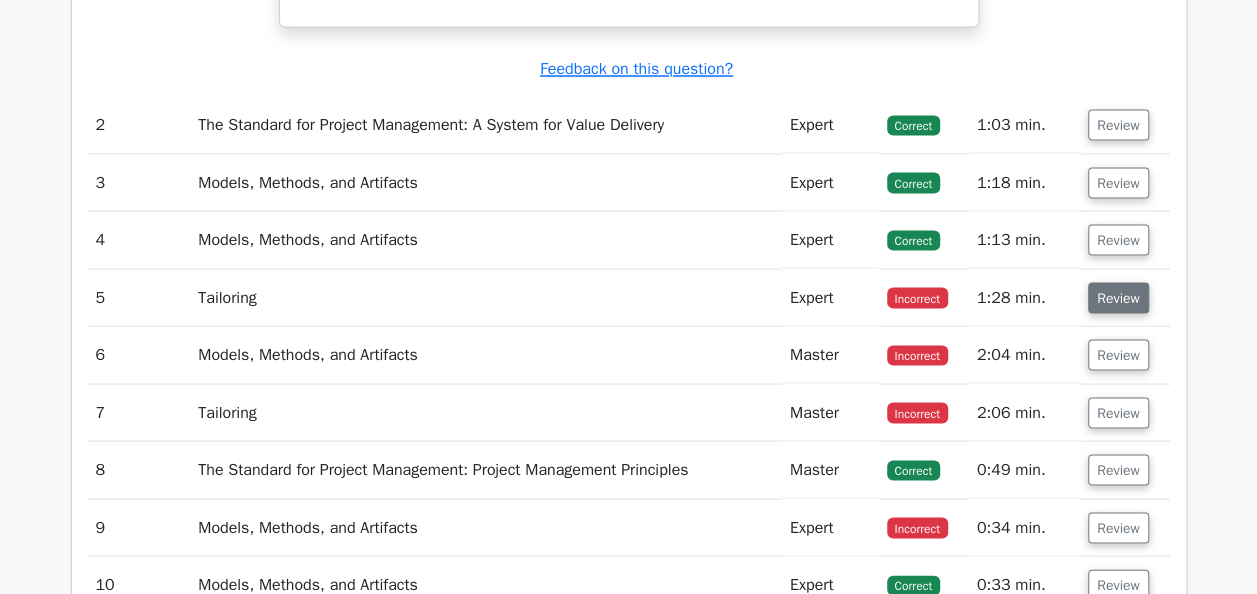 click on "Review" at bounding box center [1118, 297] 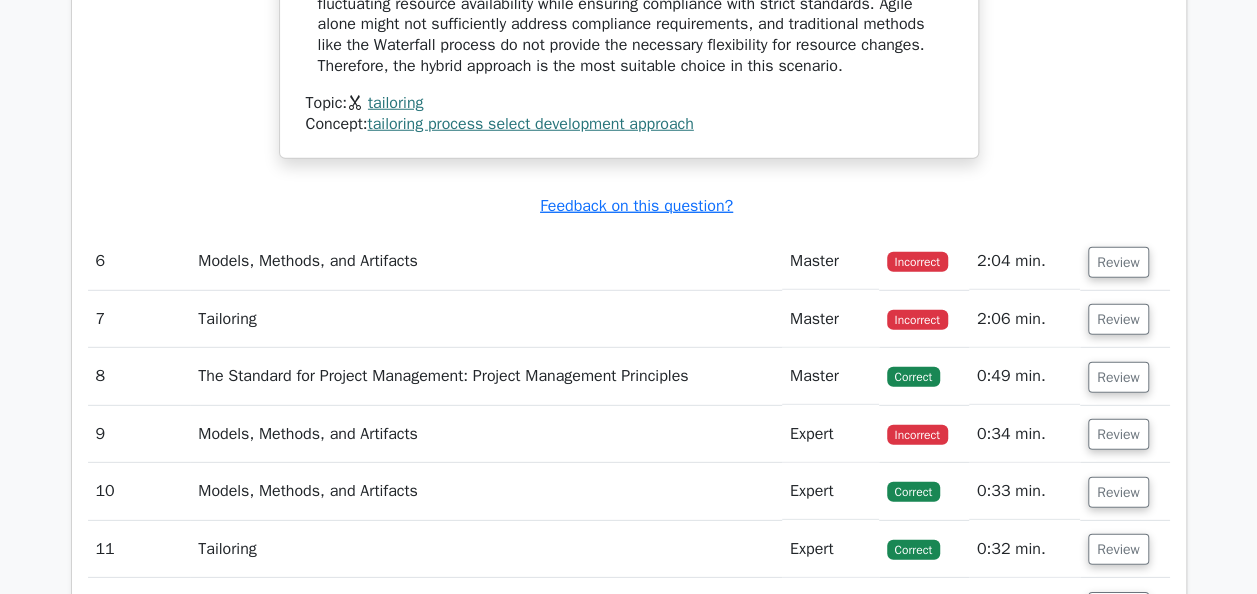 scroll, scrollTop: 2800, scrollLeft: 0, axis: vertical 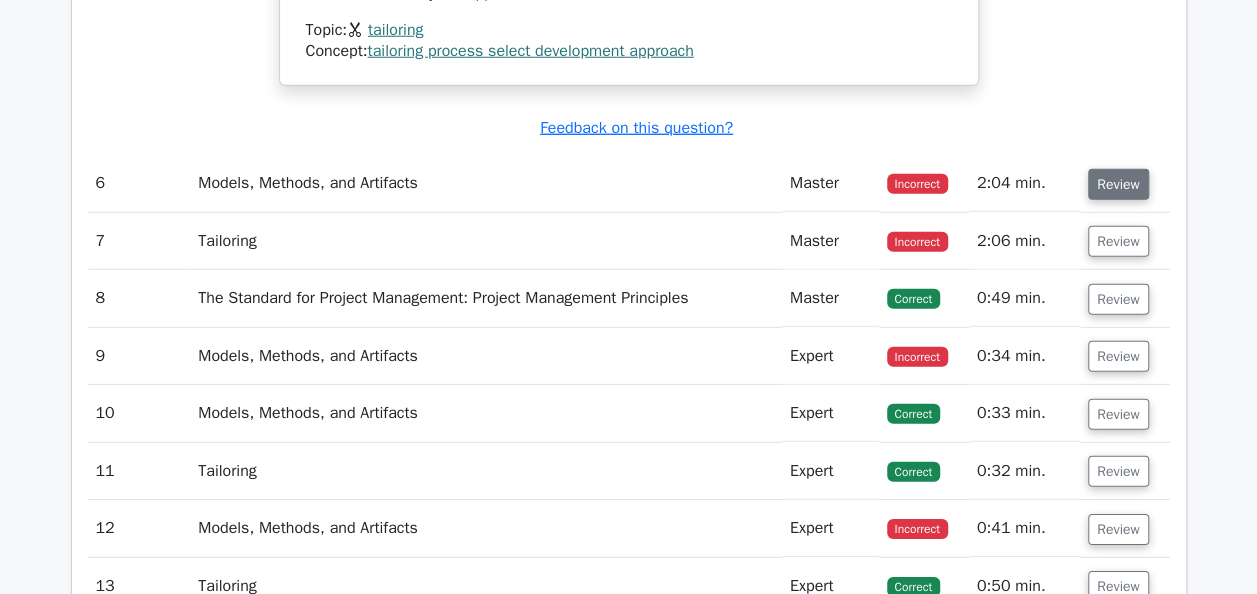 click on "Review" at bounding box center [1118, 184] 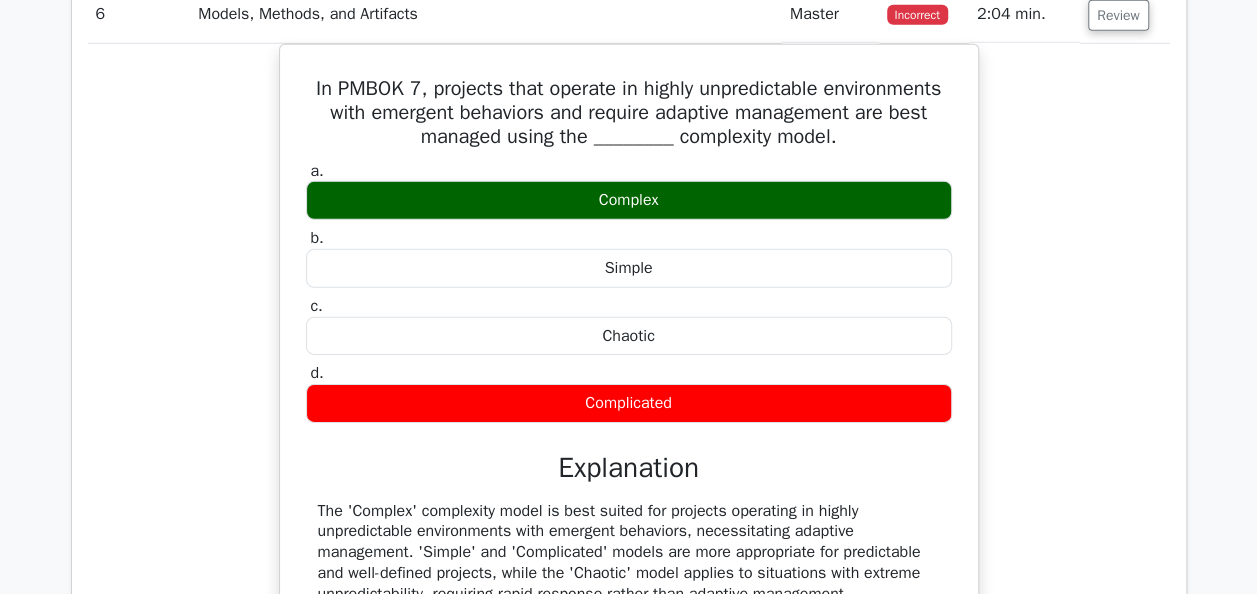 scroll, scrollTop: 3000, scrollLeft: 0, axis: vertical 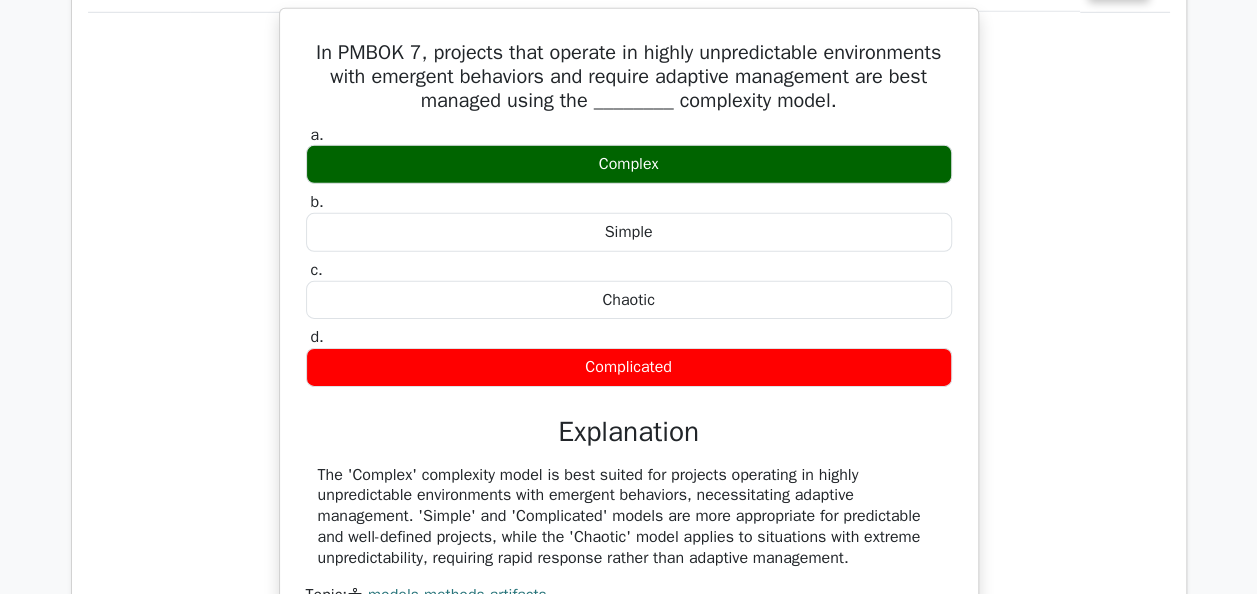 type 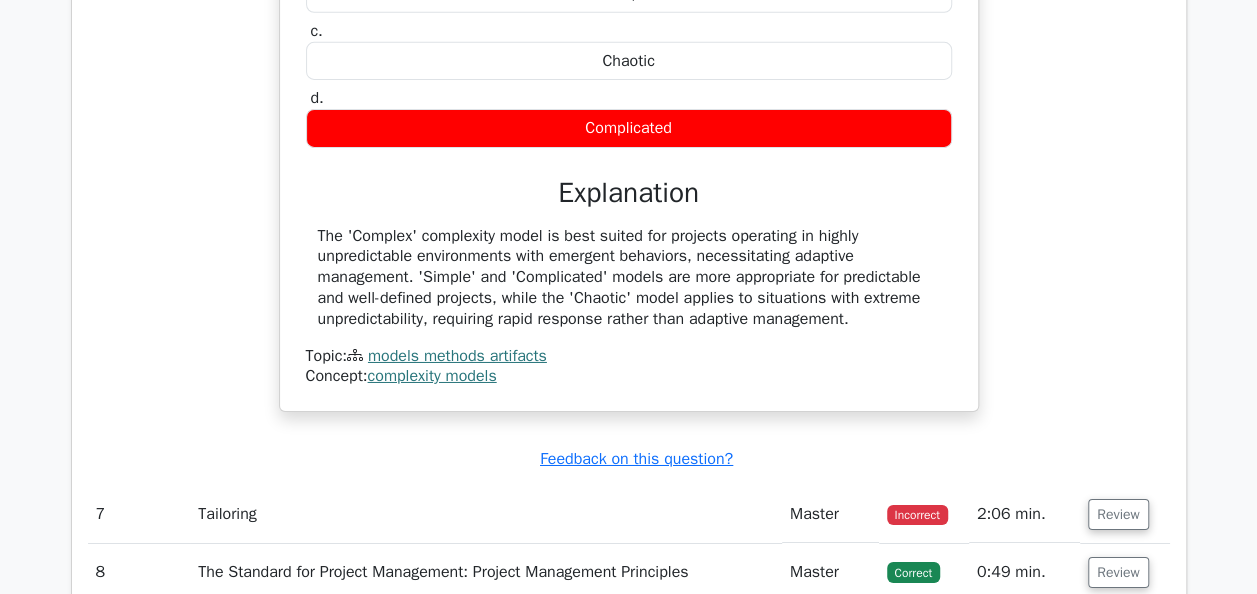 scroll, scrollTop: 3300, scrollLeft: 0, axis: vertical 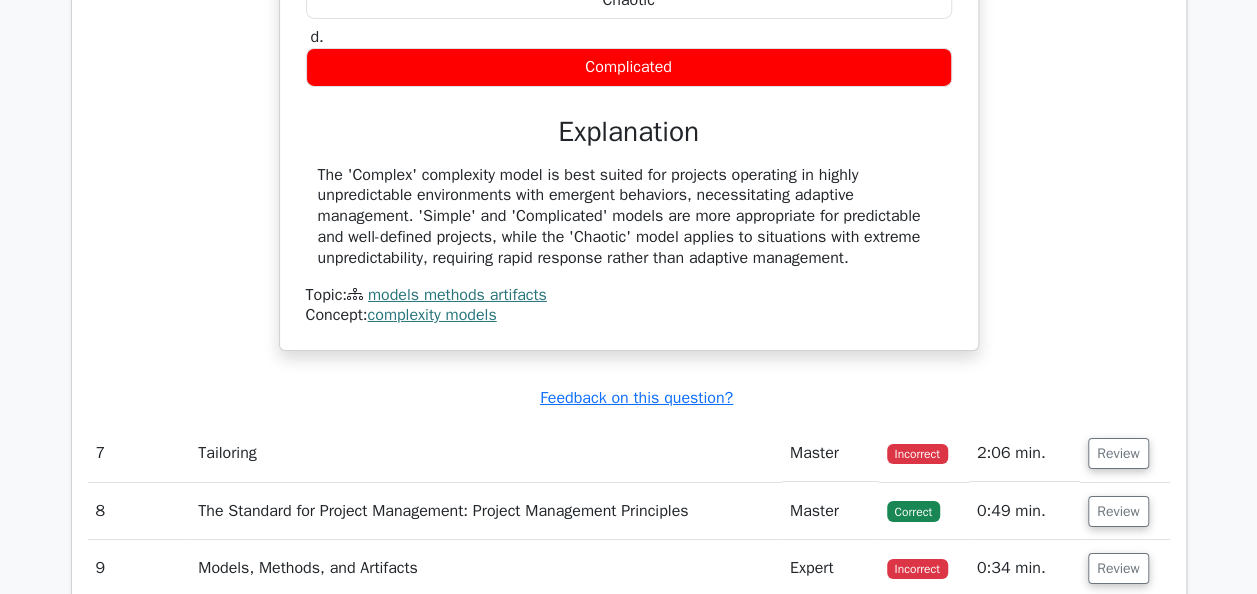 drag, startPoint x: 530, startPoint y: 280, endPoint x: 582, endPoint y: 320, distance: 65.60488 